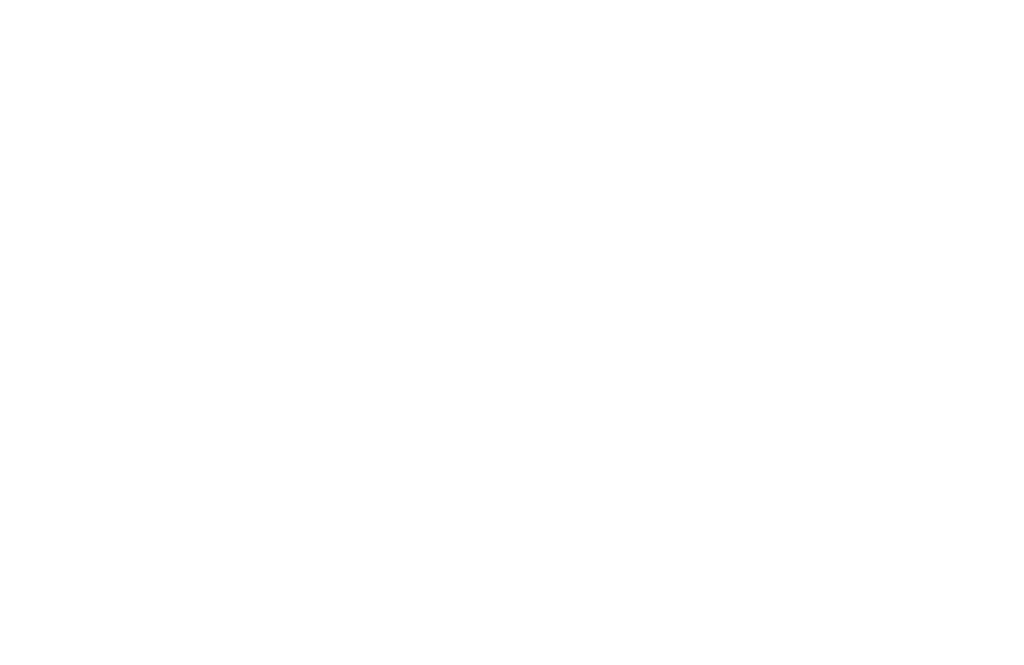 scroll, scrollTop: 0, scrollLeft: 0, axis: both 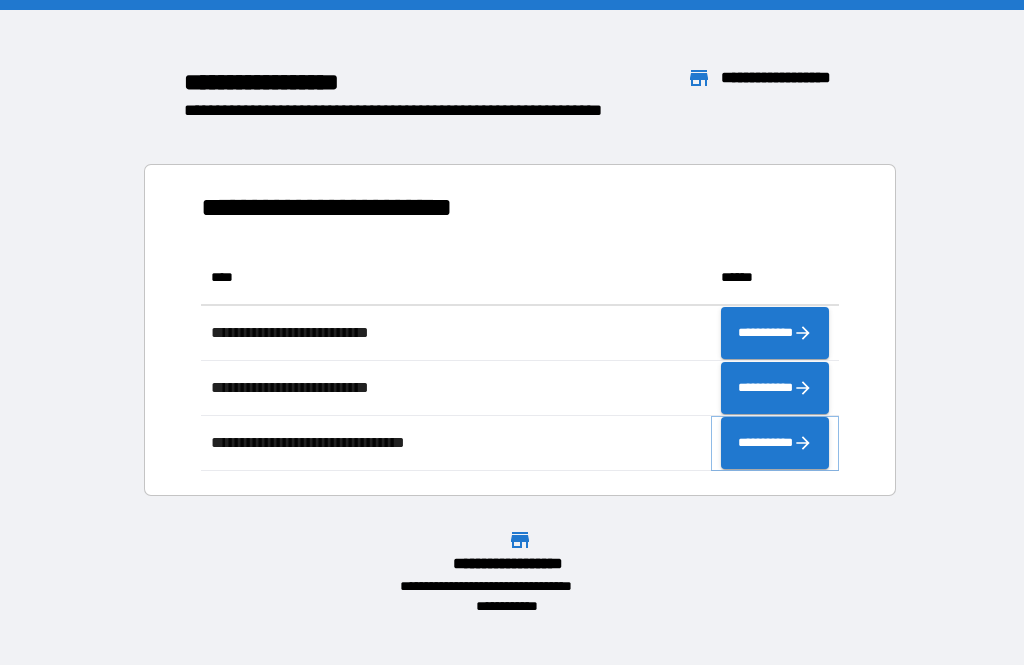 click on "**********" at bounding box center [775, 443] 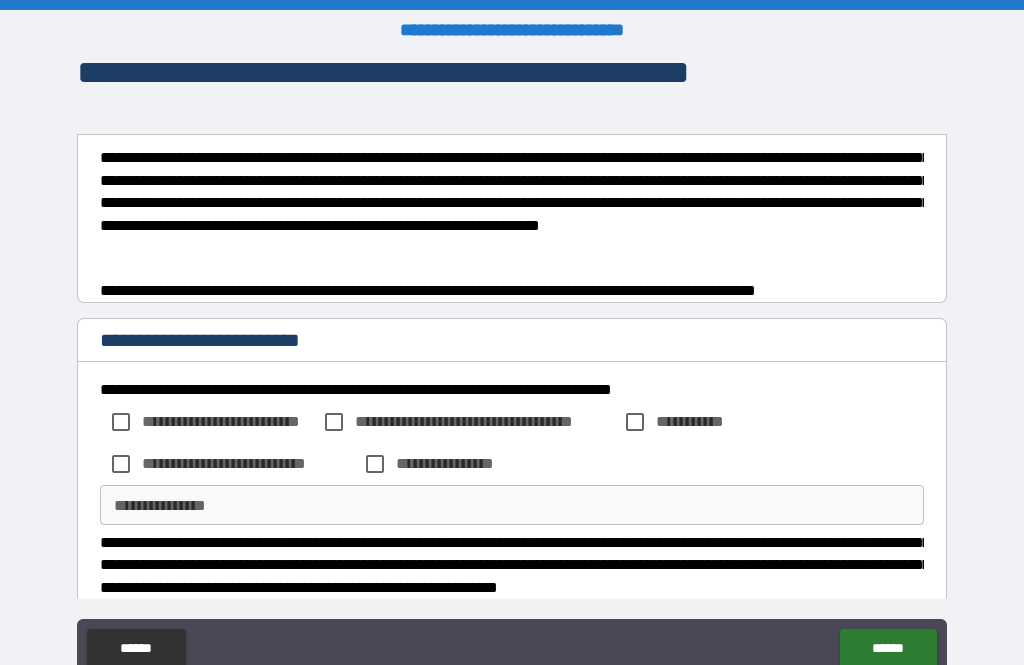 scroll, scrollTop: 0, scrollLeft: 0, axis: both 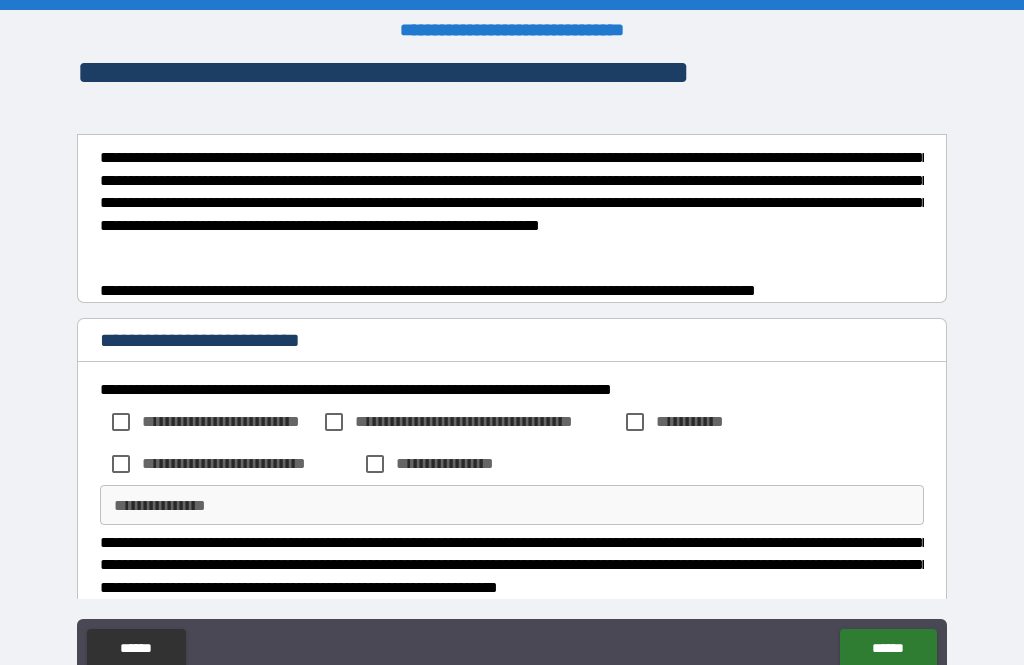 click on "**********" at bounding box center [512, 202] 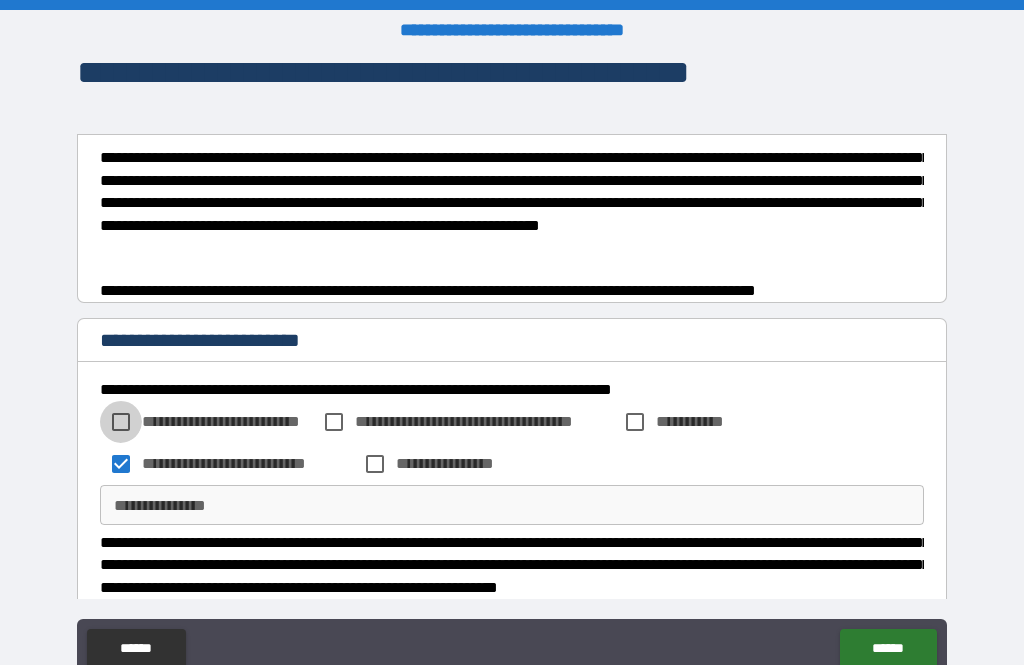 click on "**********" at bounding box center (512, 390) 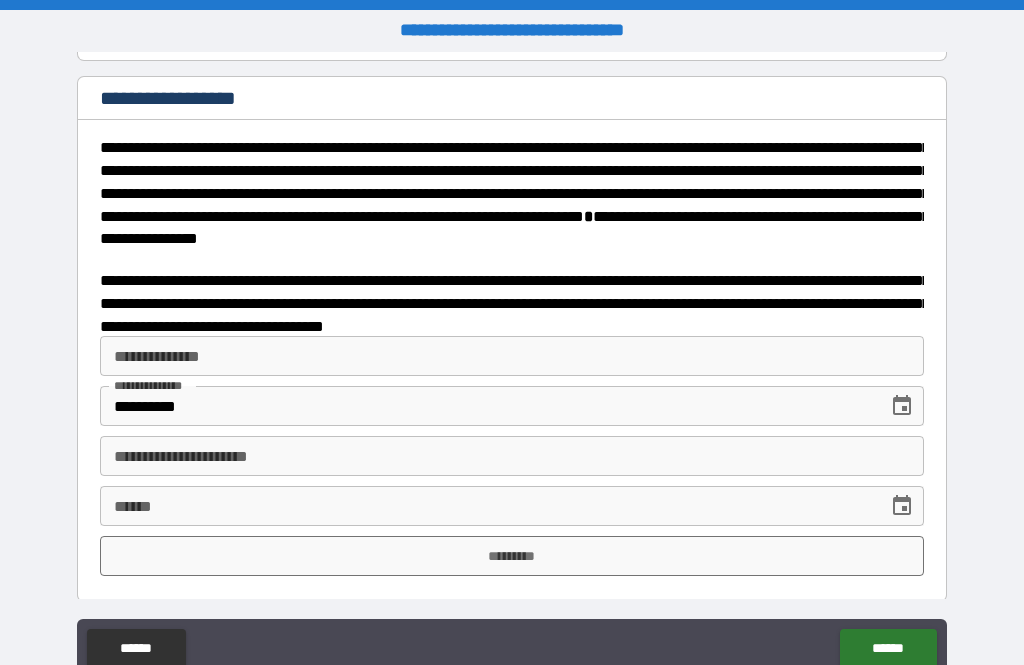 scroll, scrollTop: 3183, scrollLeft: 0, axis: vertical 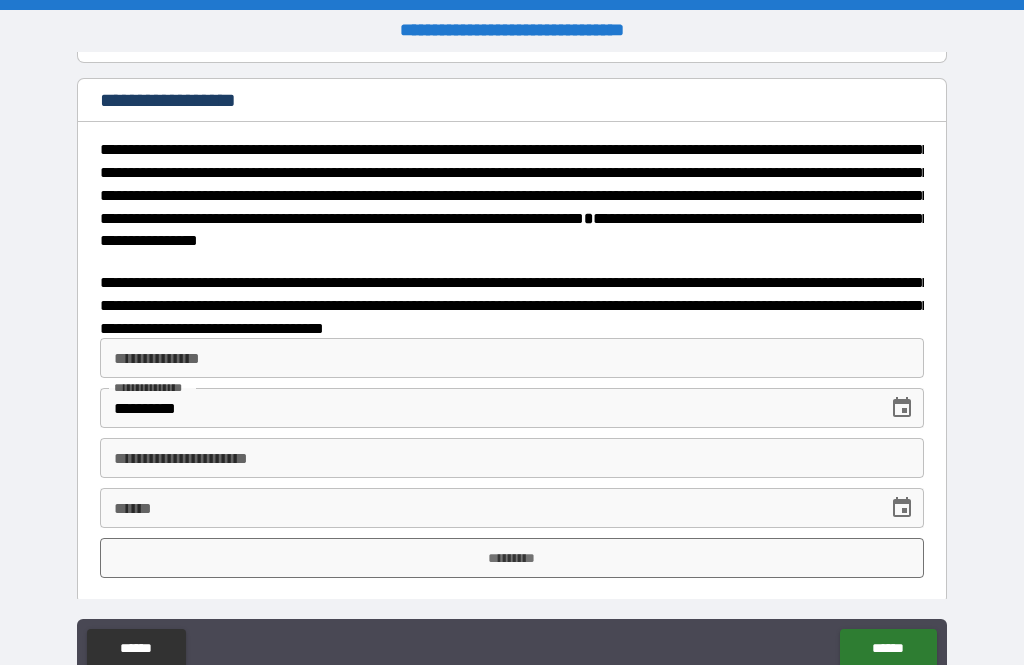 click on "**********" at bounding box center (512, 358) 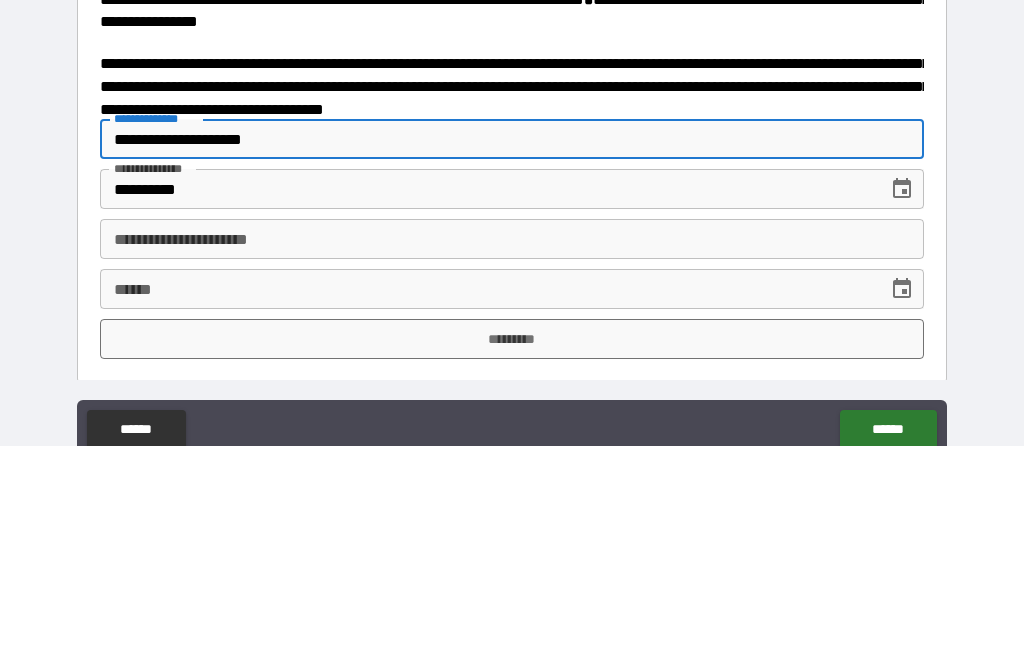 type on "**********" 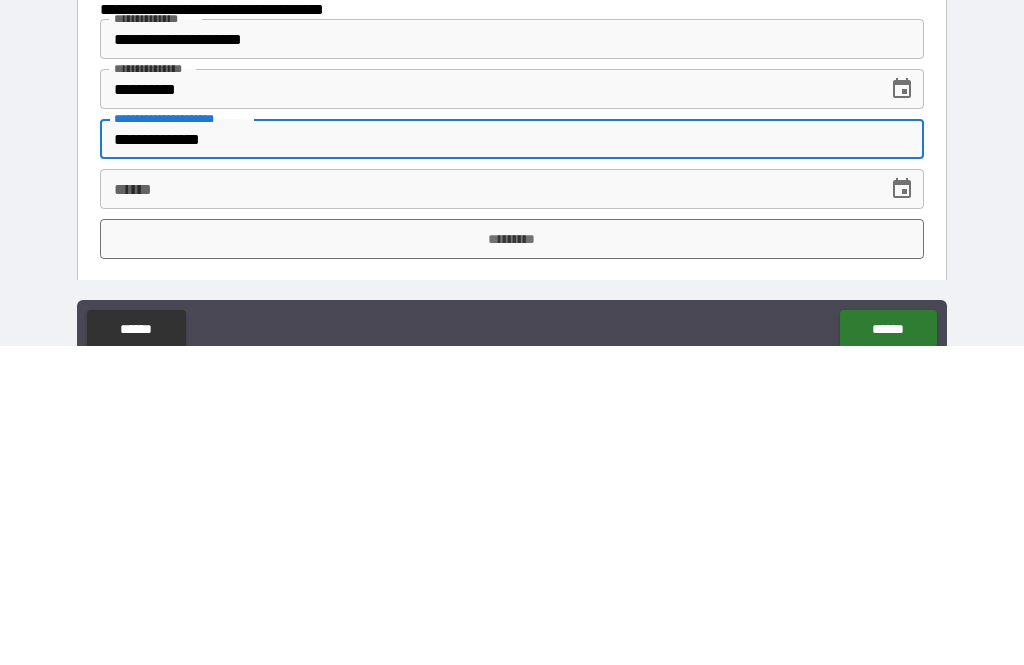 type on "**********" 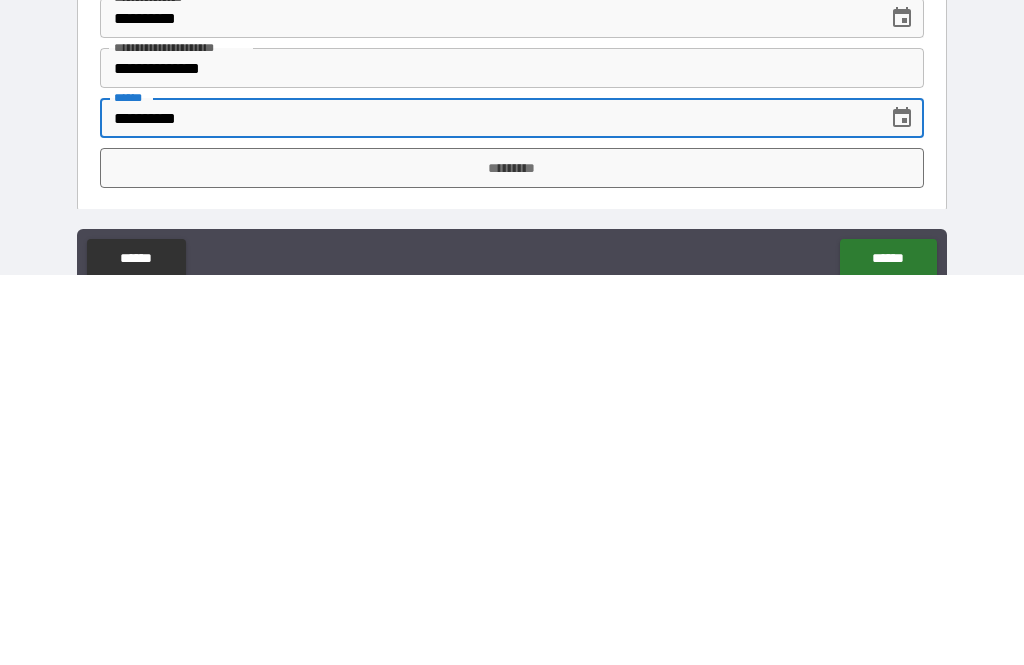 type on "**********" 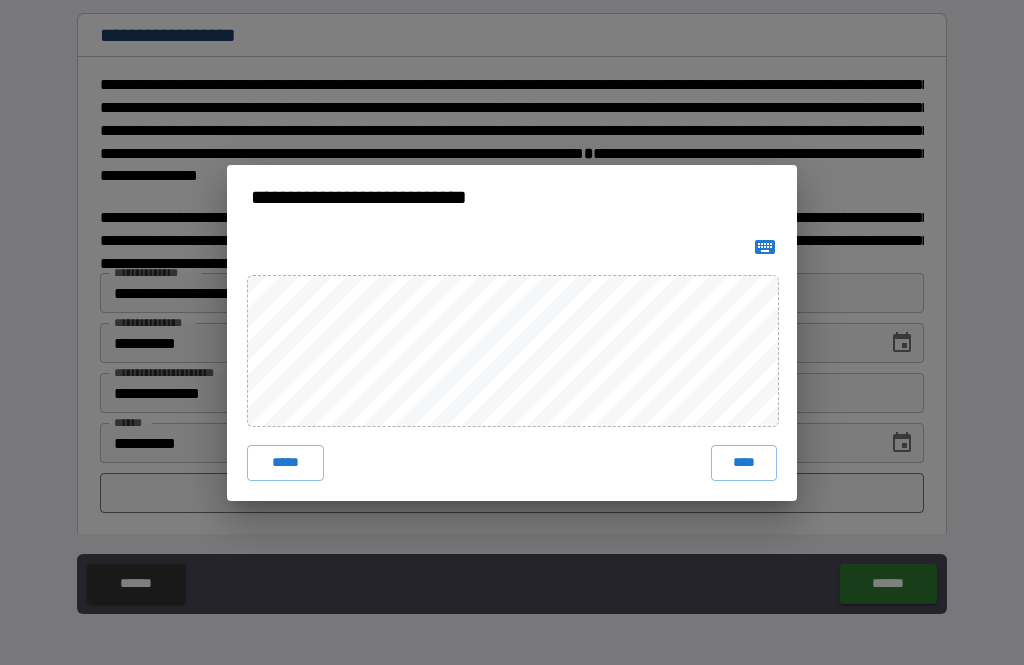 click on "****" at bounding box center [744, 463] 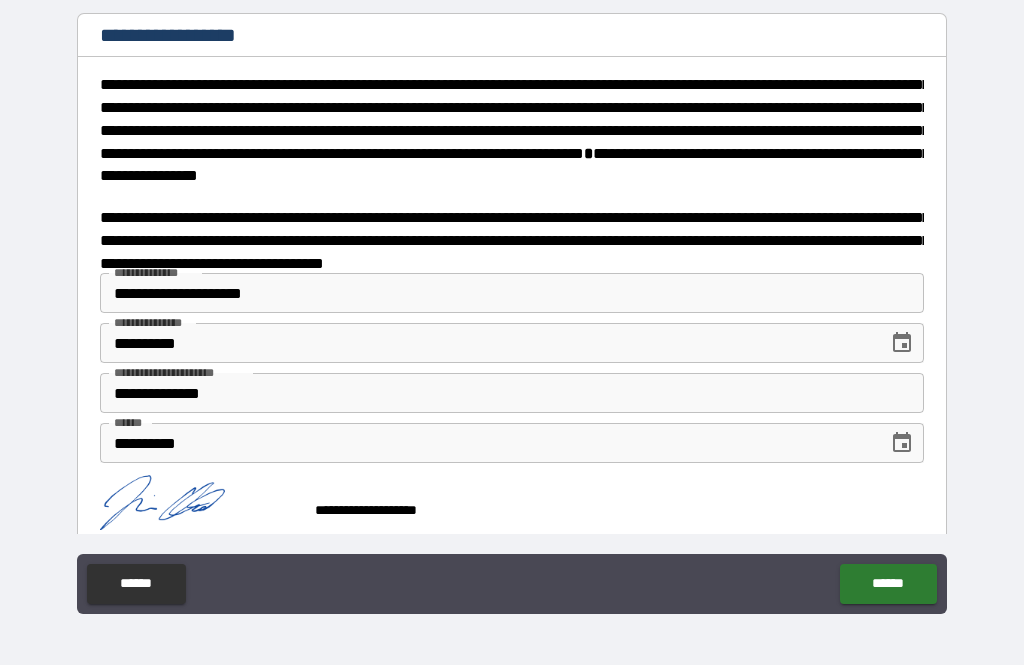 scroll, scrollTop: 3173, scrollLeft: 0, axis: vertical 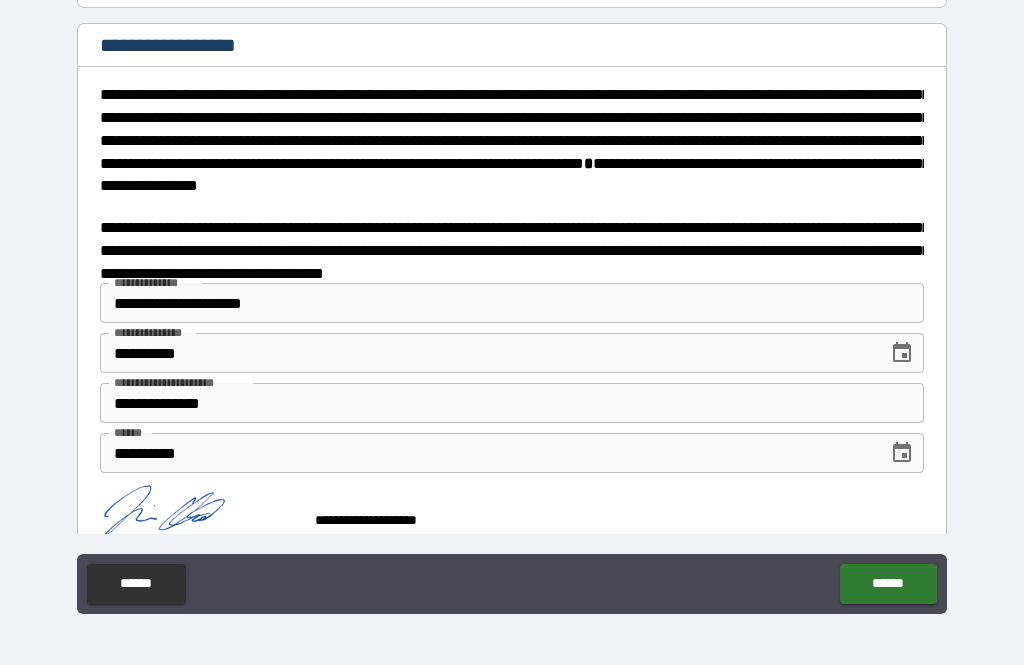 click on "******" at bounding box center (888, 584) 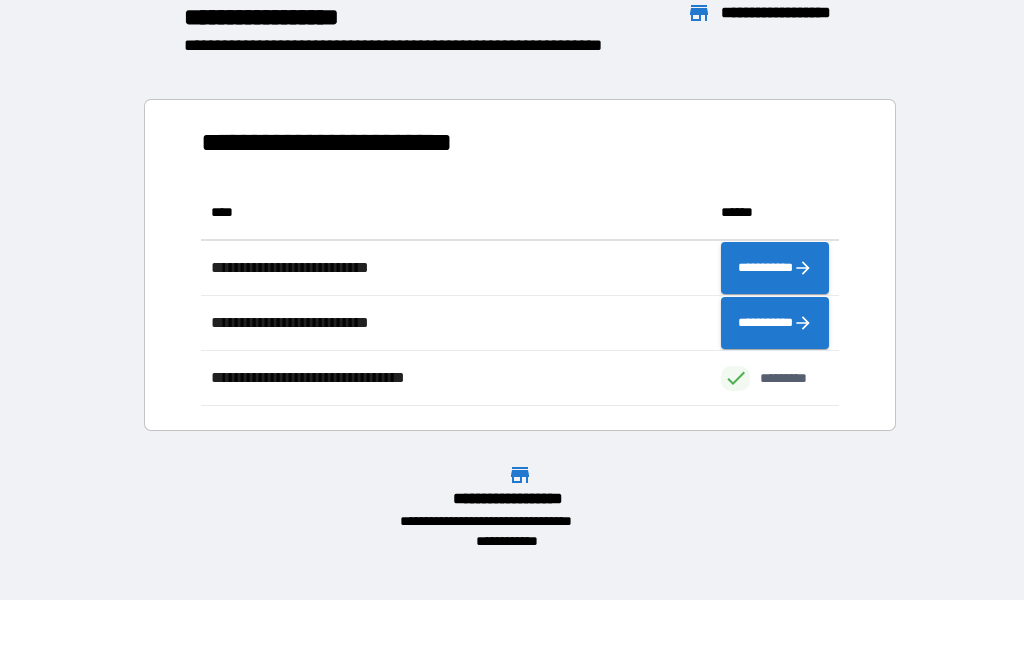 scroll, scrollTop: 1, scrollLeft: 1, axis: both 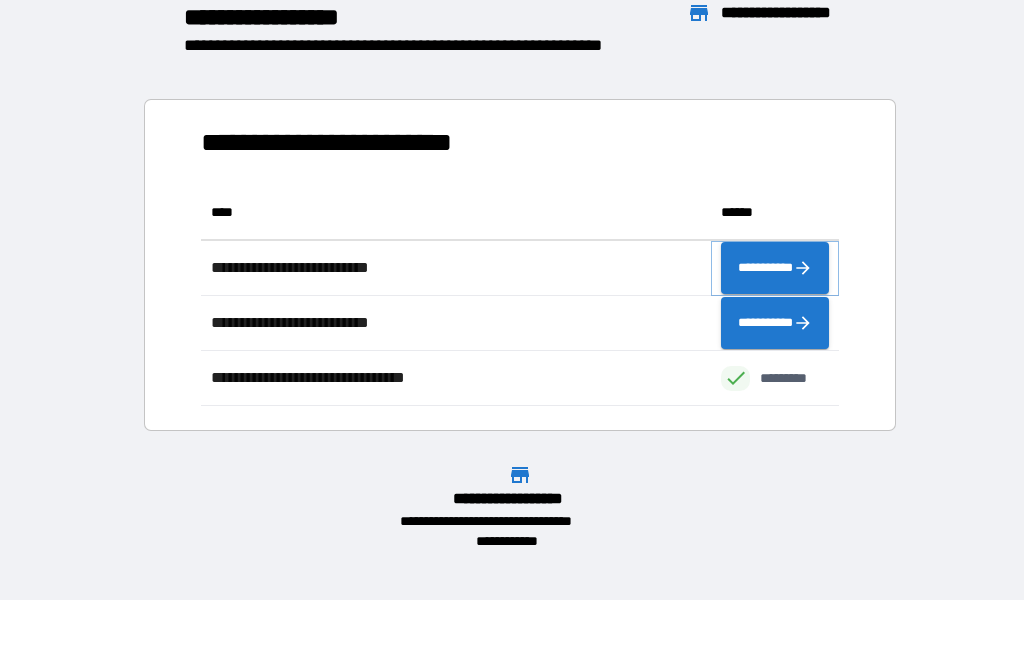 click 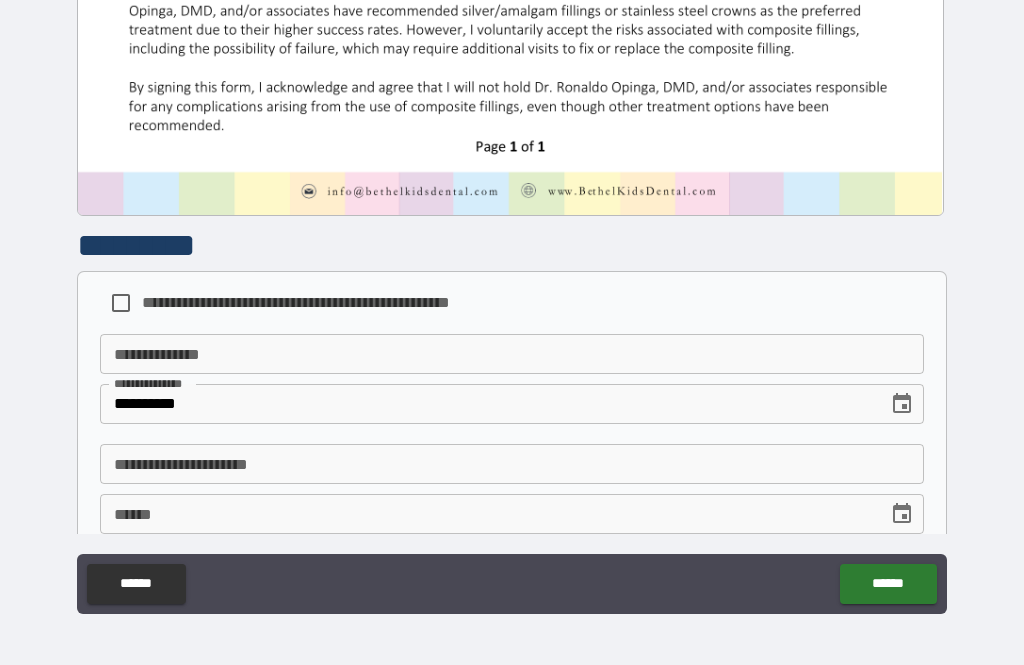 scroll, scrollTop: 928, scrollLeft: 0, axis: vertical 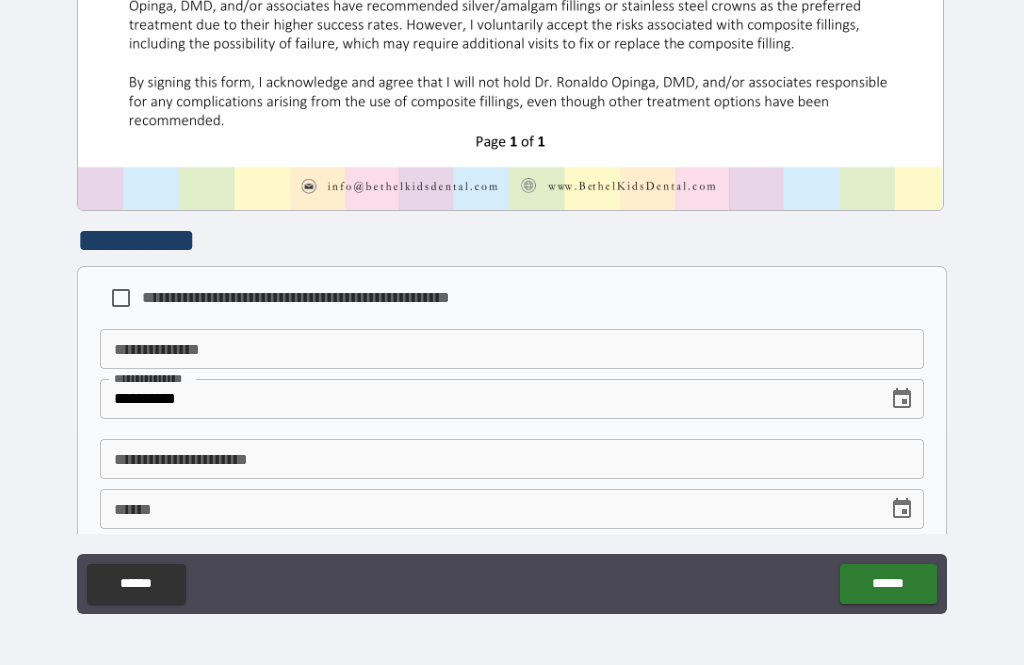 click on "**********" at bounding box center (512, 349) 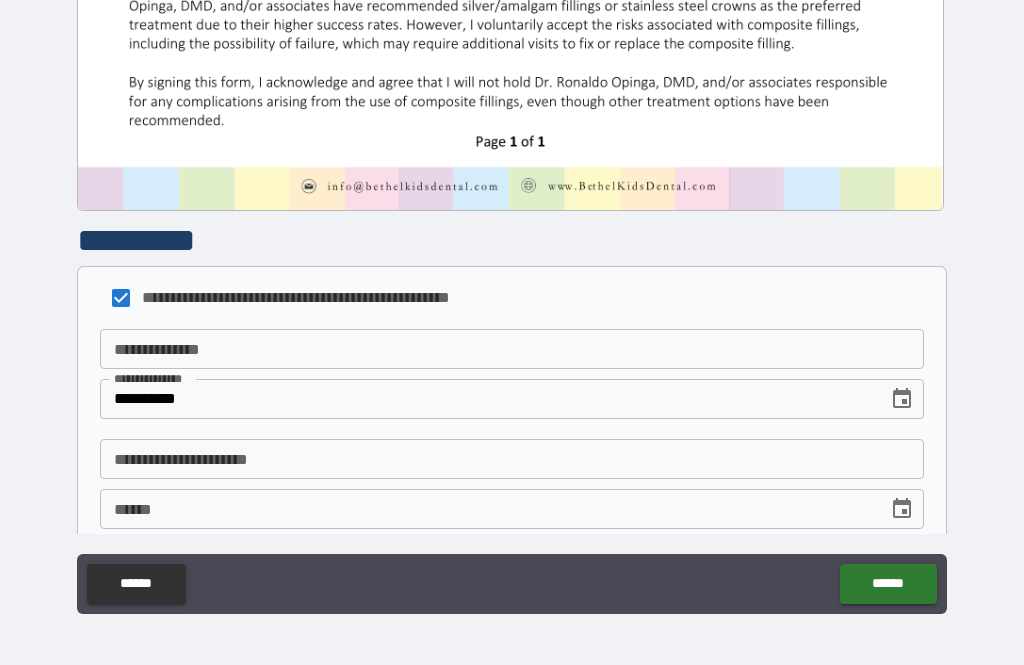 click on "**********" at bounding box center [512, 349] 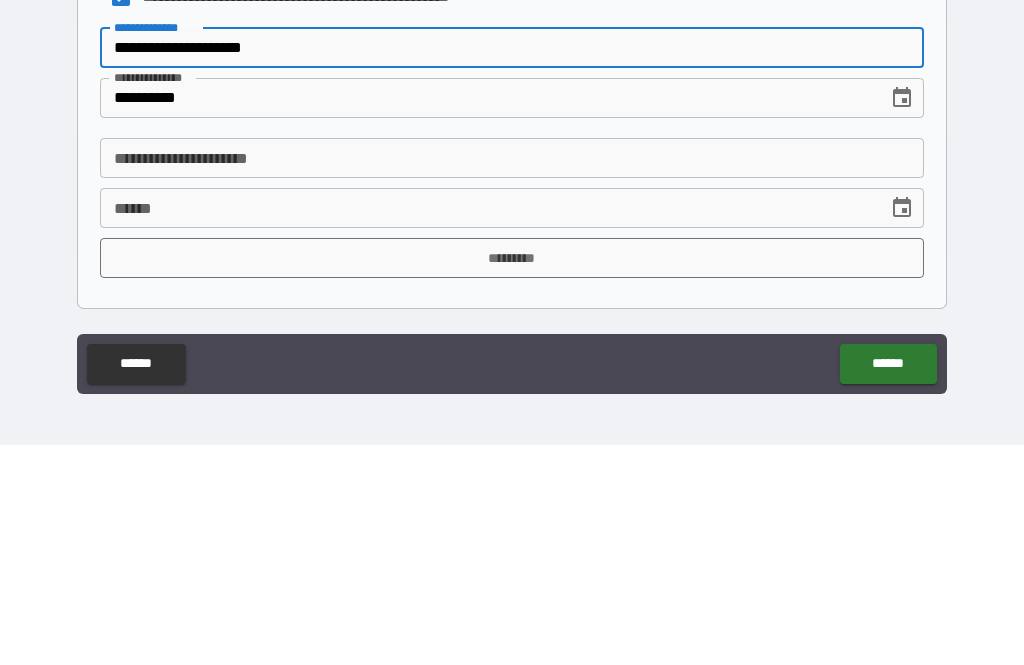 scroll, scrollTop: 1009, scrollLeft: 0, axis: vertical 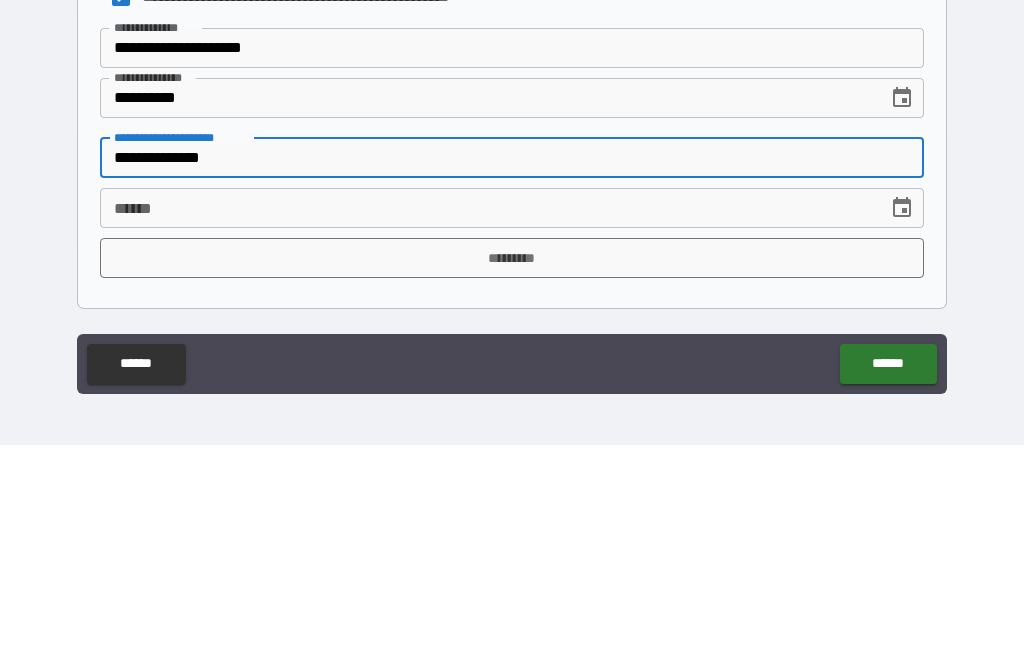 type on "**********" 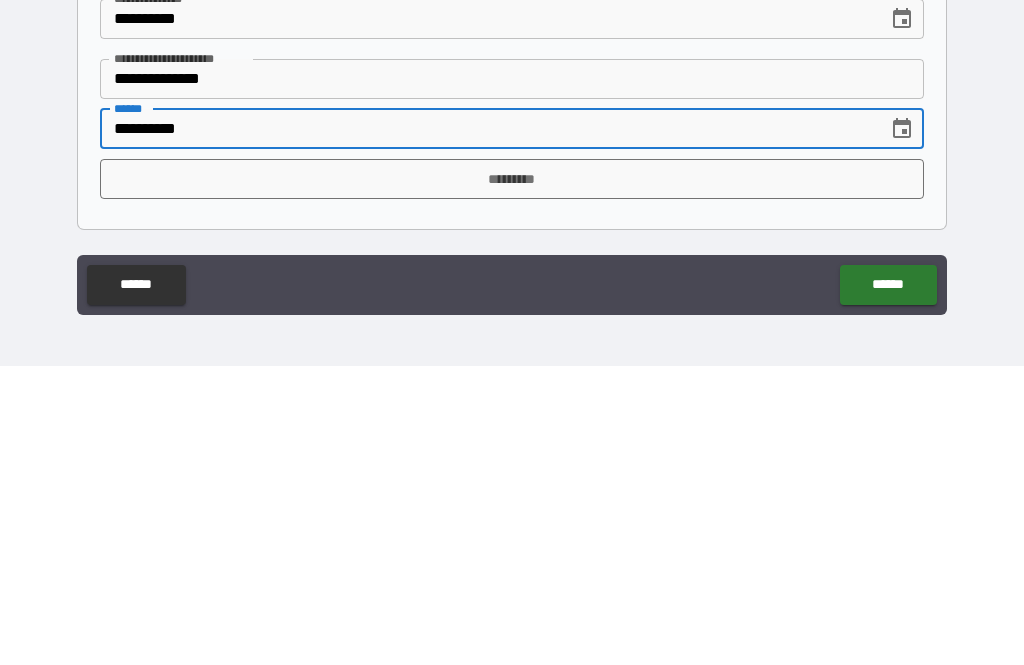 type on "**********" 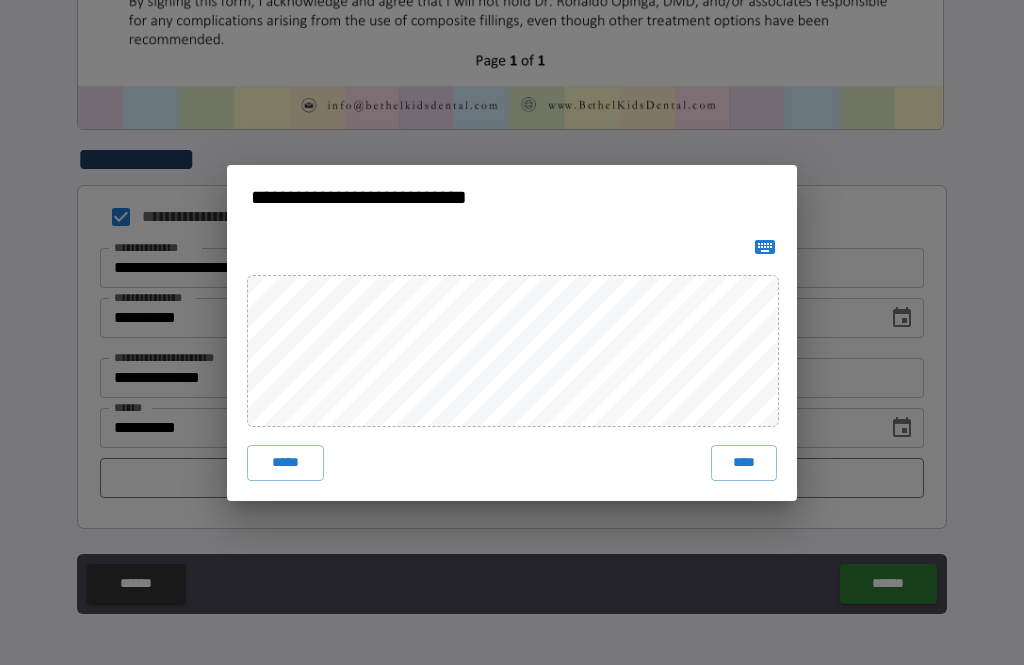 click on "*****" at bounding box center (285, 463) 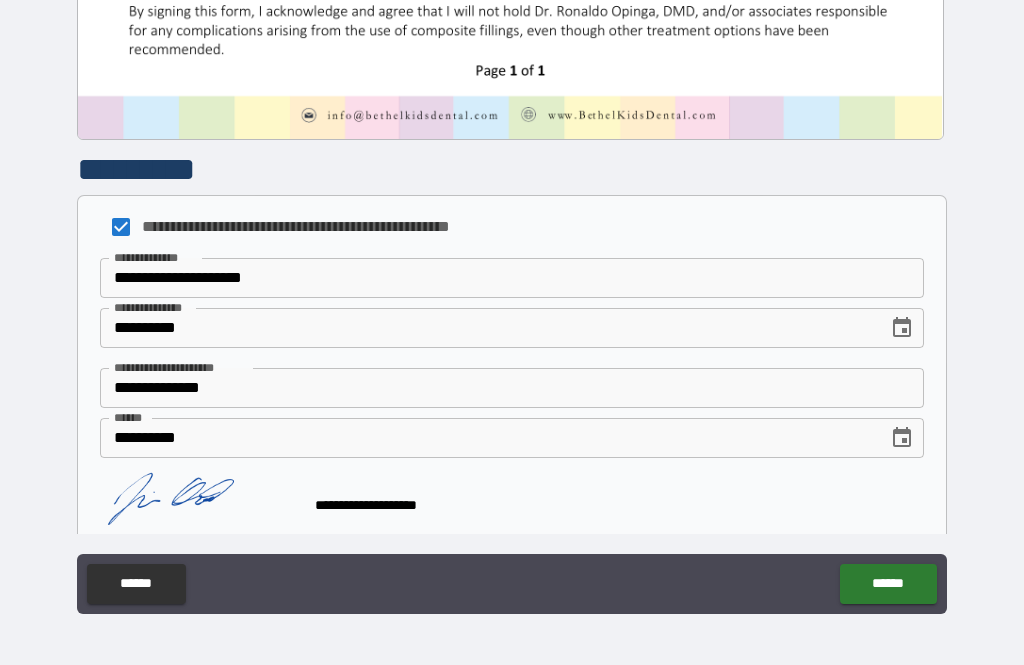 click on "******" at bounding box center [888, 584] 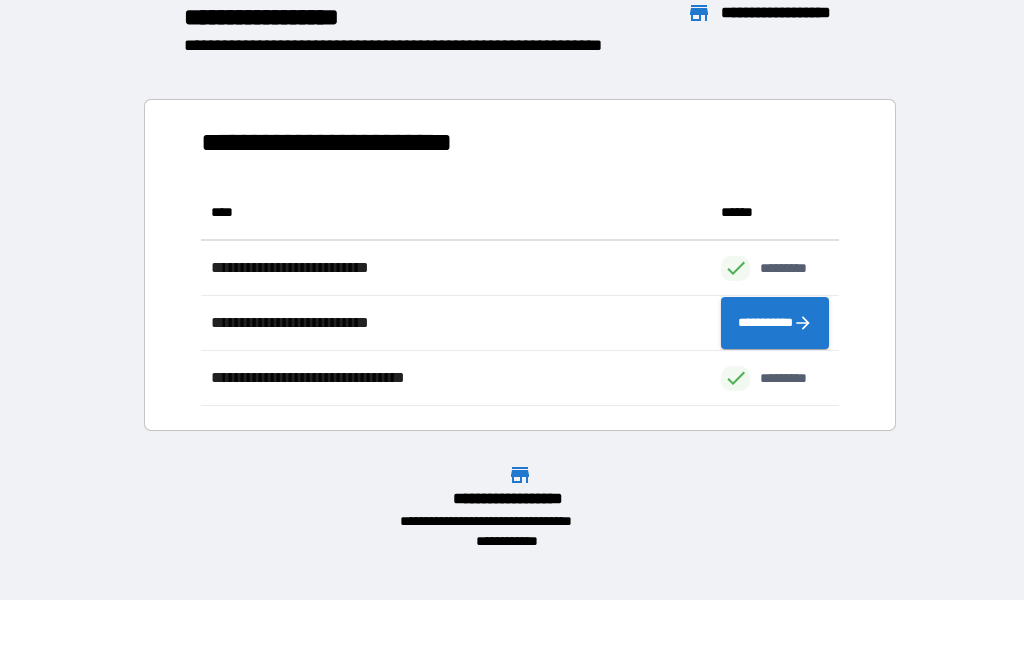 scroll, scrollTop: 1, scrollLeft: 1, axis: both 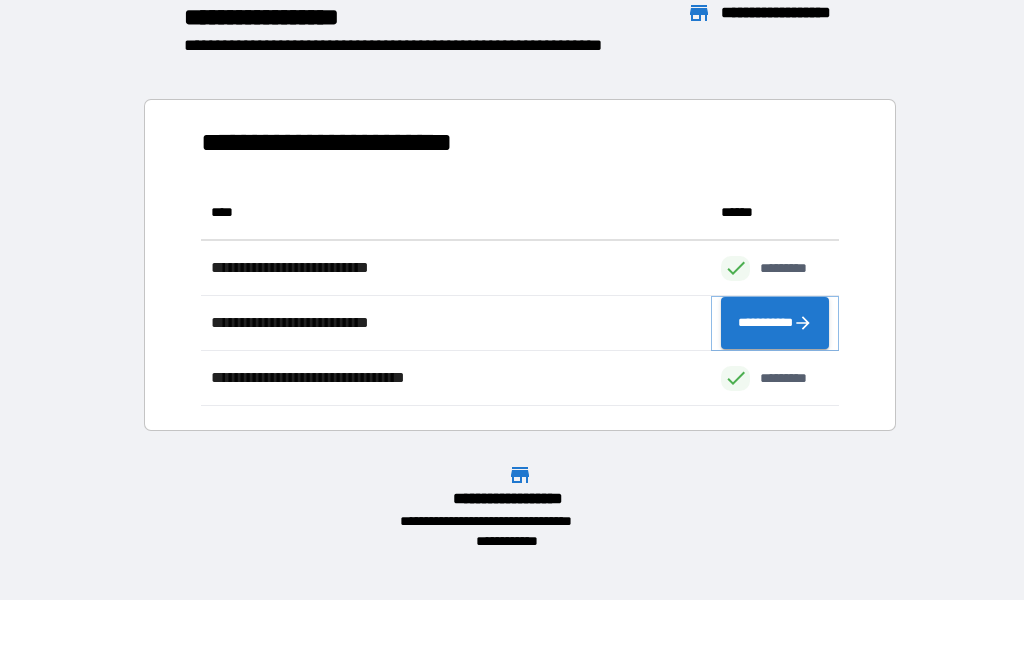 click on "**********" at bounding box center [775, 323] 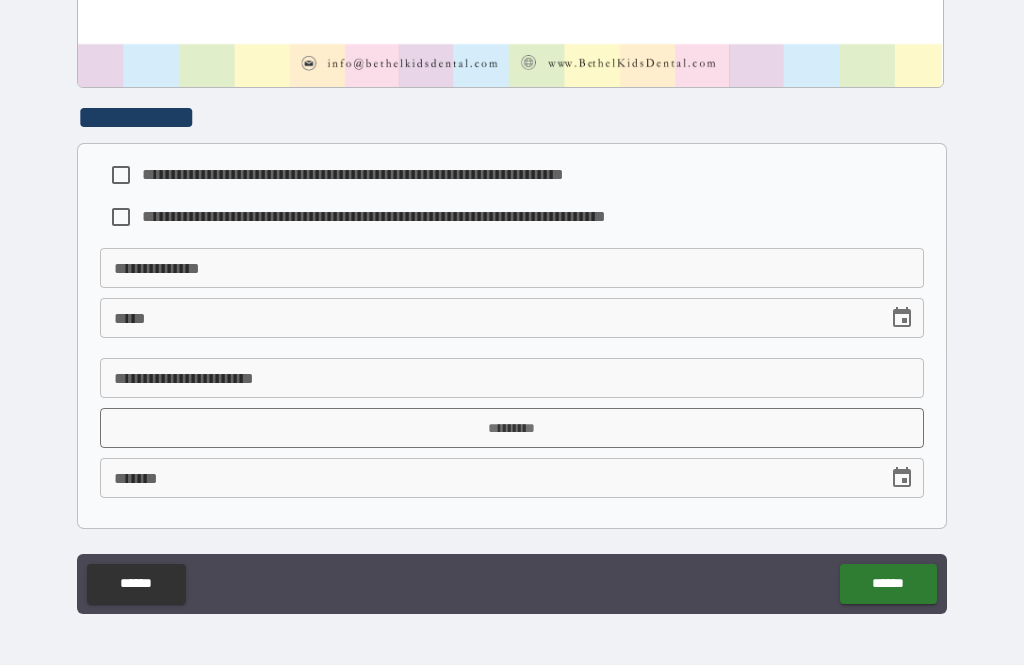 scroll, scrollTop: 1051, scrollLeft: 0, axis: vertical 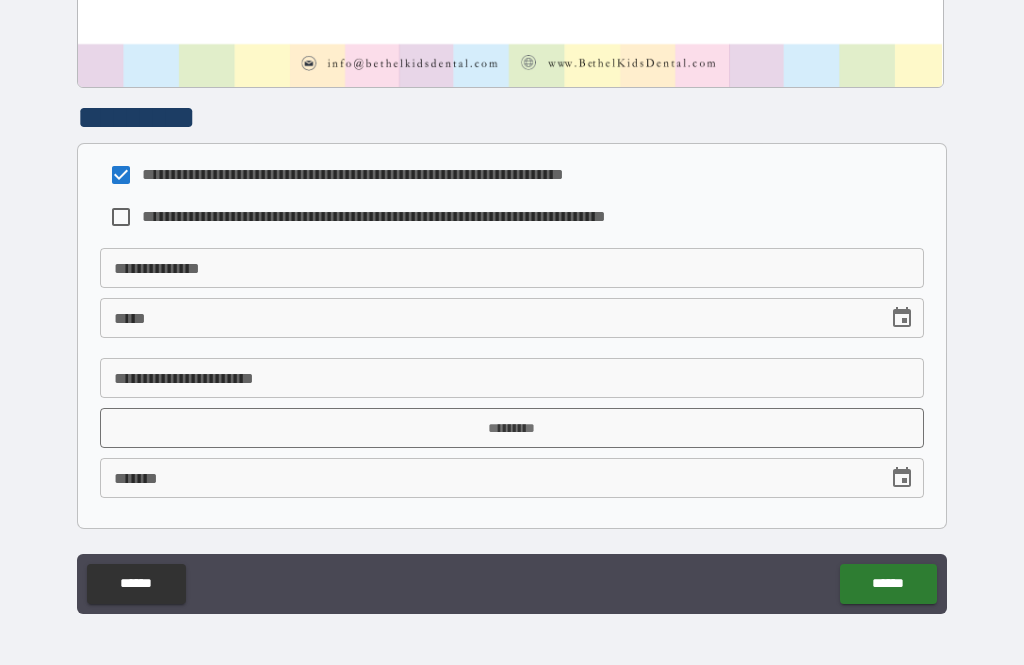 click on "**********" at bounding box center (512, 268) 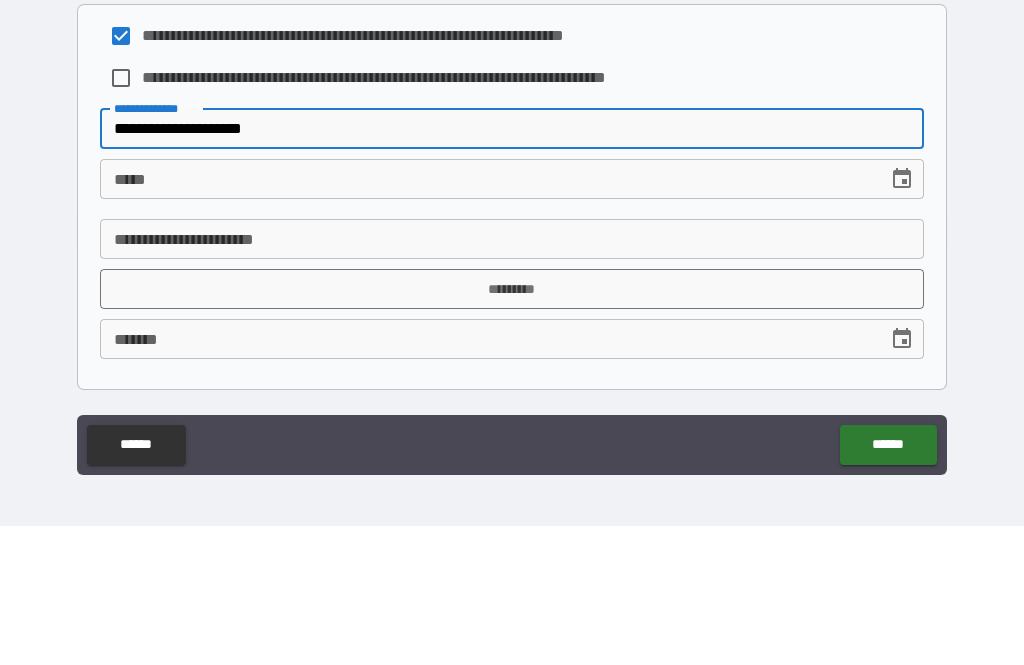 type on "**********" 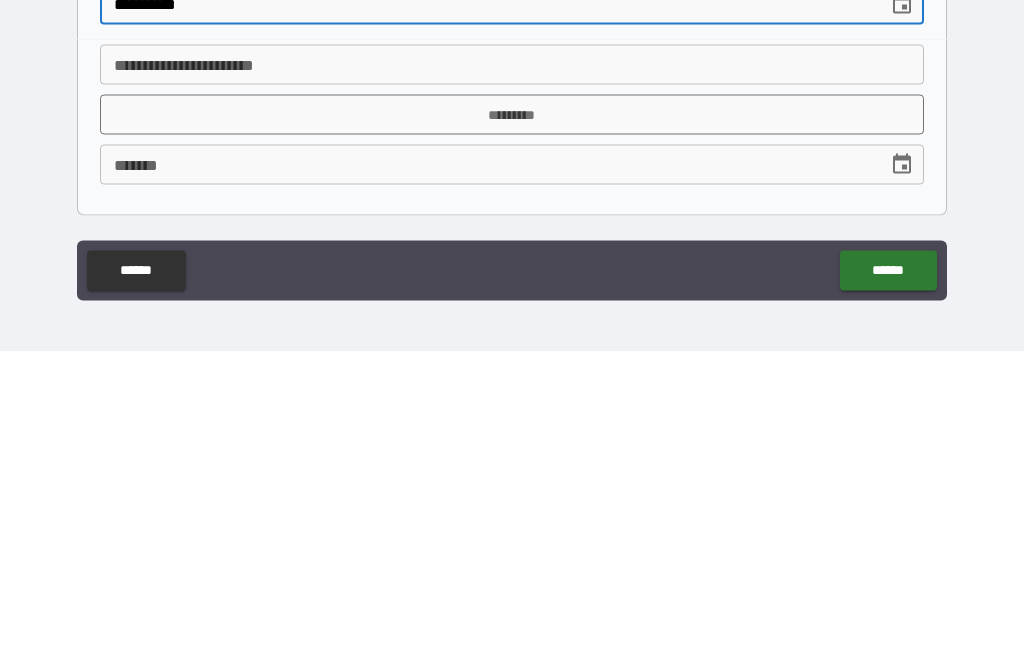 type on "**********" 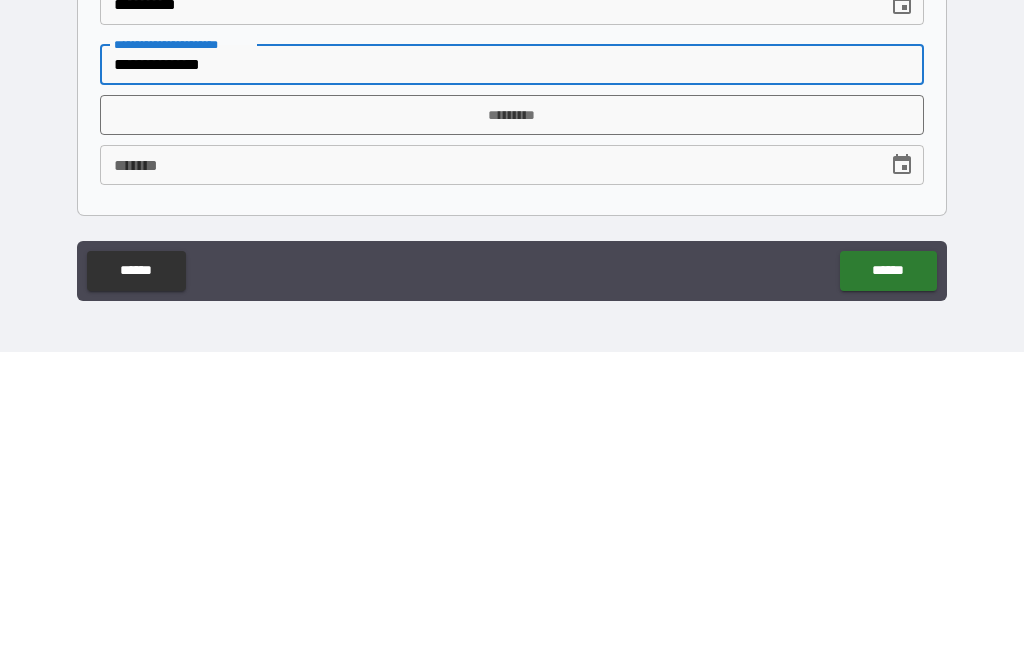 type on "**********" 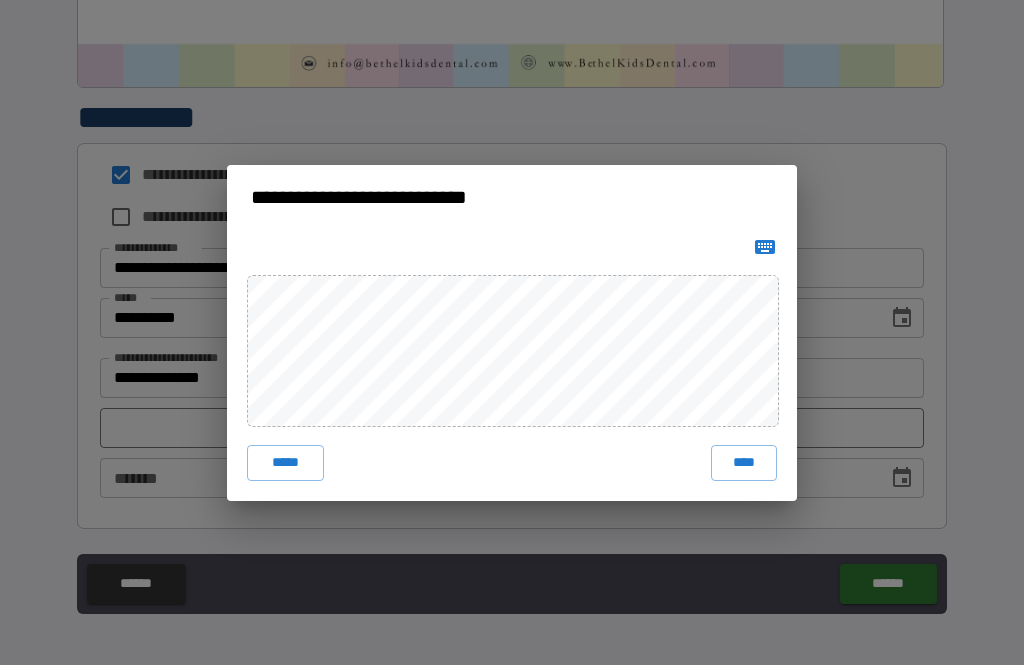 click on "*****" at bounding box center (285, 463) 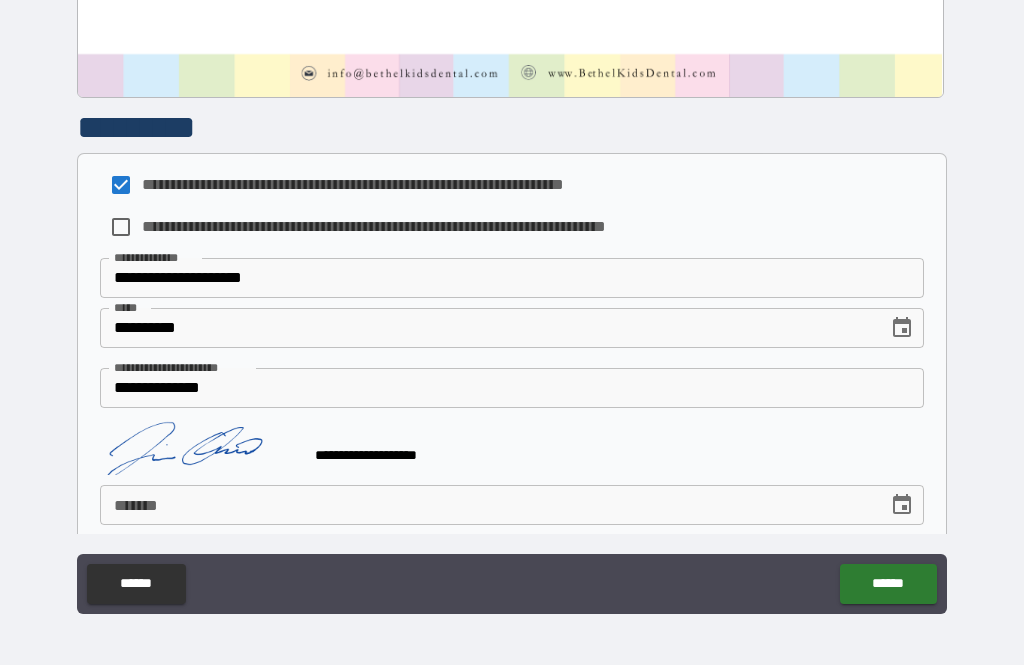click on "*****   *" at bounding box center (487, 505) 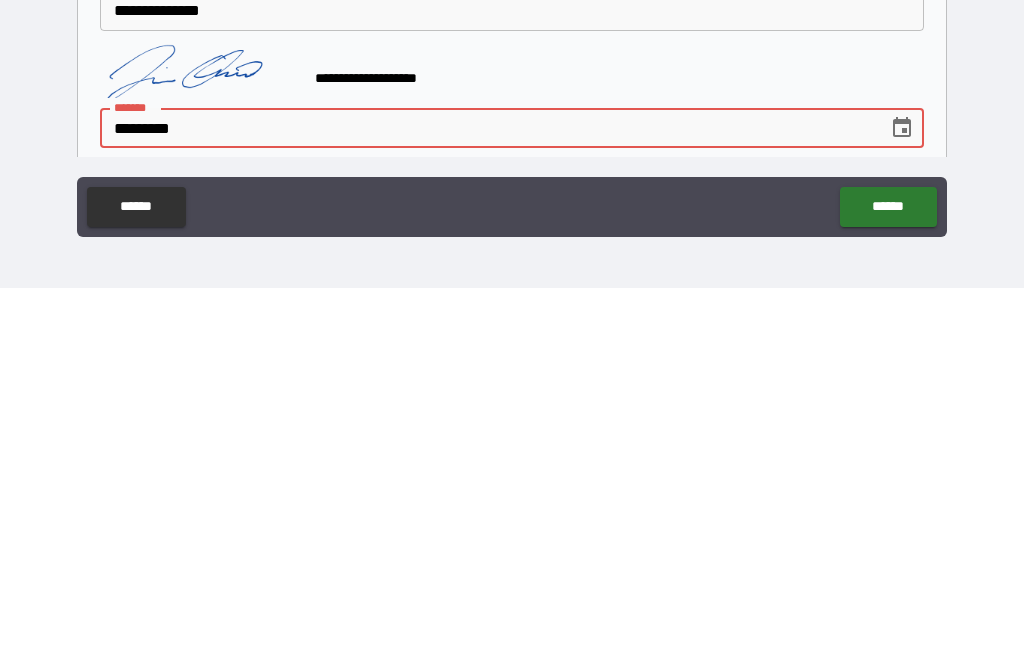 type on "**********" 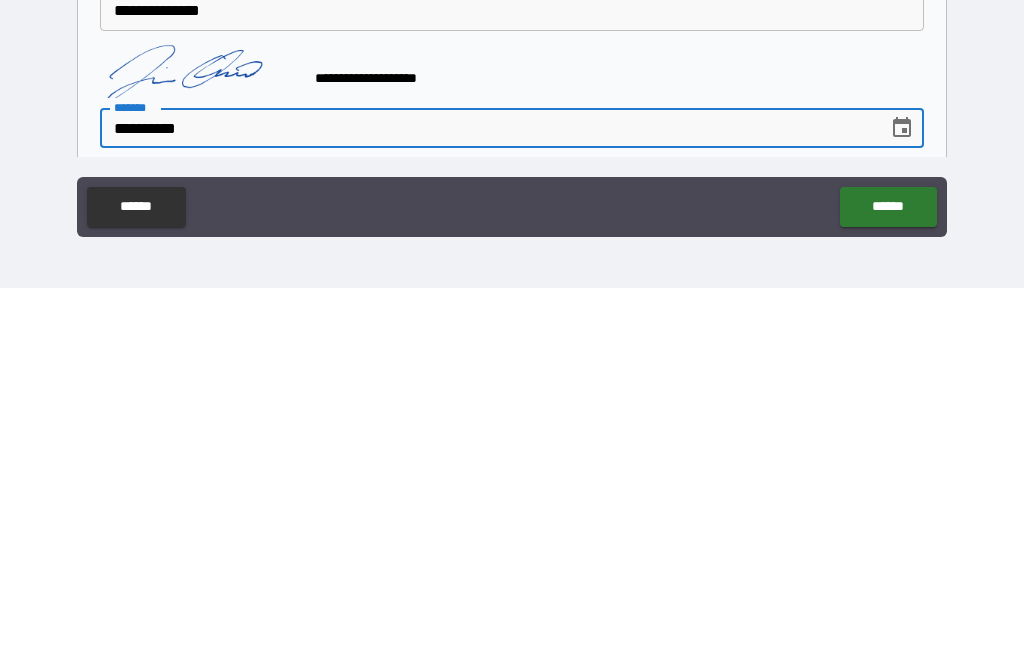 click on "******" at bounding box center [888, 584] 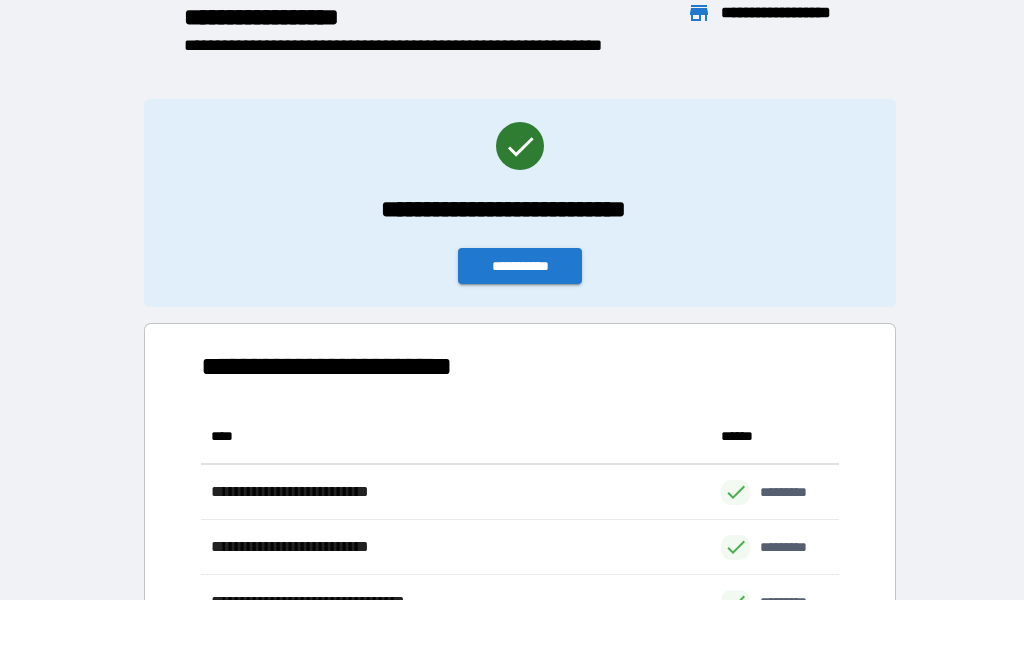 scroll, scrollTop: 221, scrollLeft: 638, axis: both 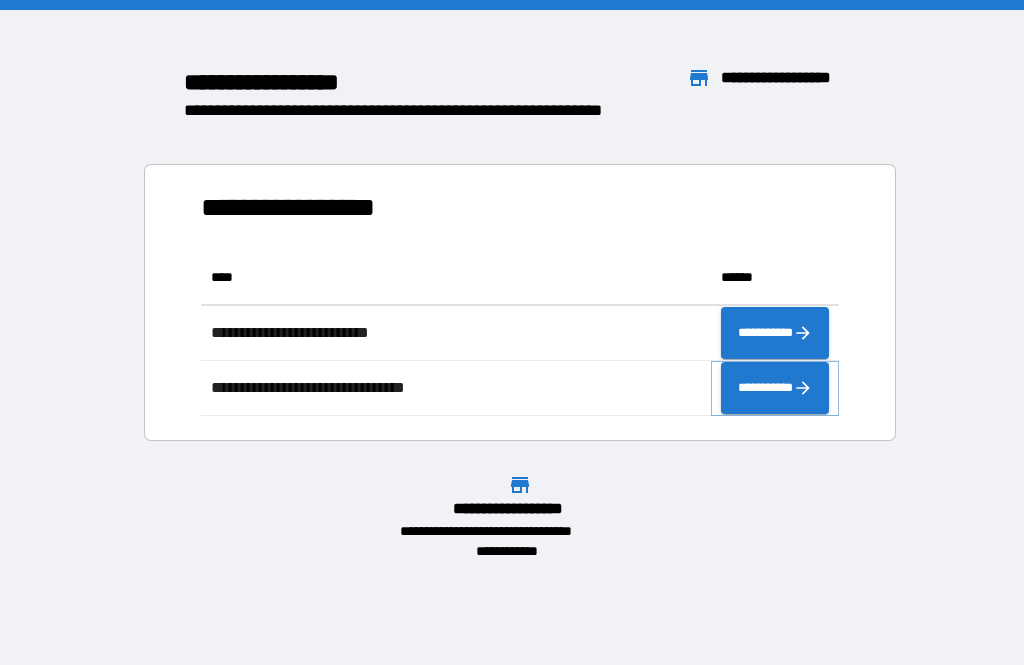 click on "**********" at bounding box center [775, 388] 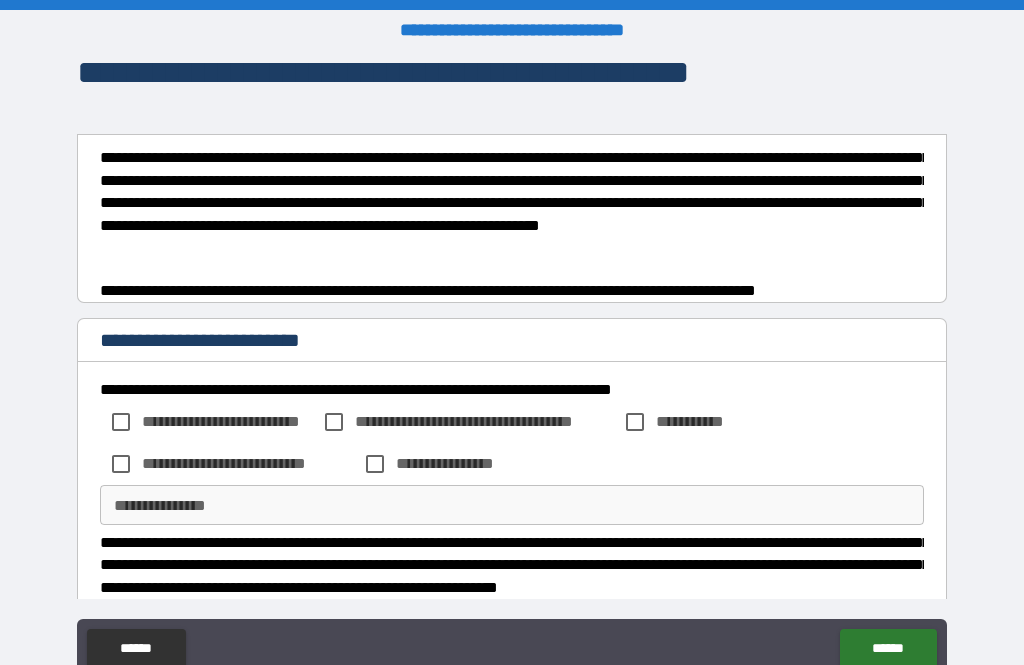 scroll, scrollTop: 0, scrollLeft: 0, axis: both 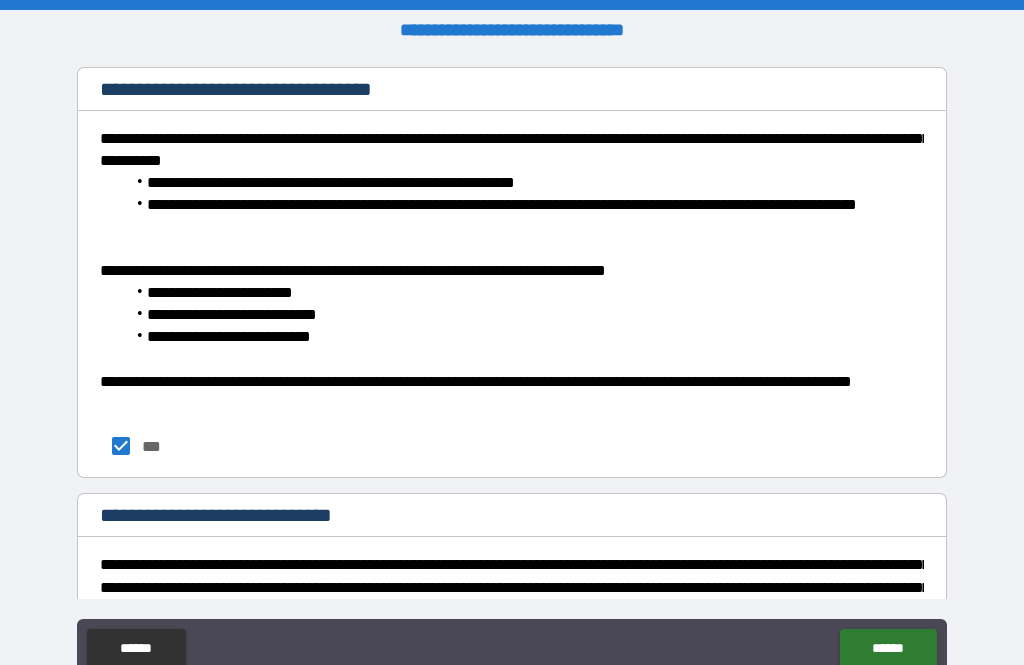 click on "**********" at bounding box center (512, 299) 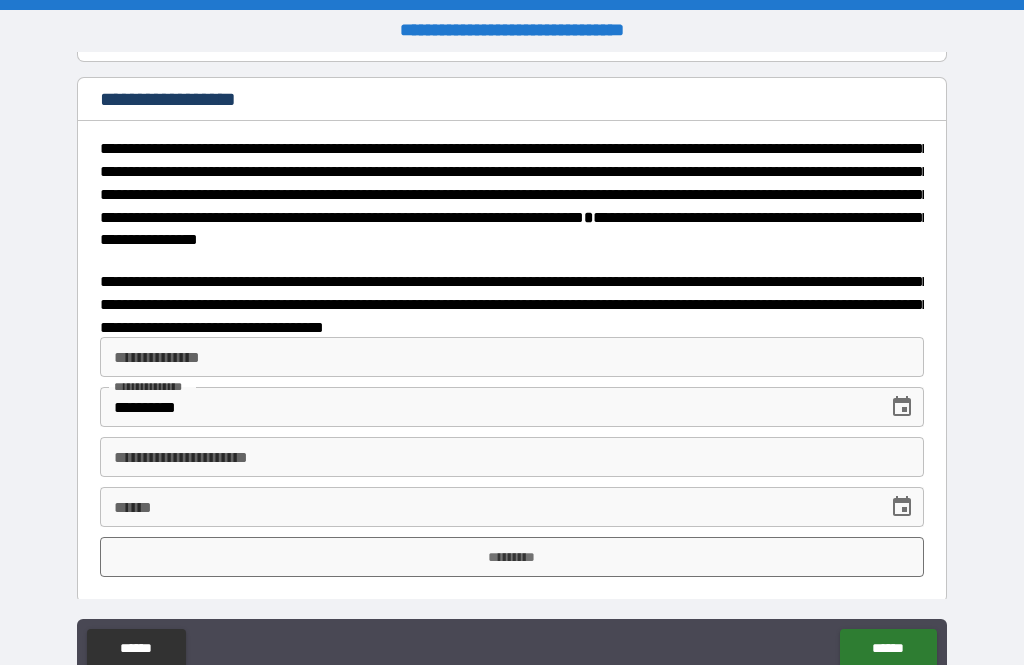 scroll, scrollTop: 3183, scrollLeft: 0, axis: vertical 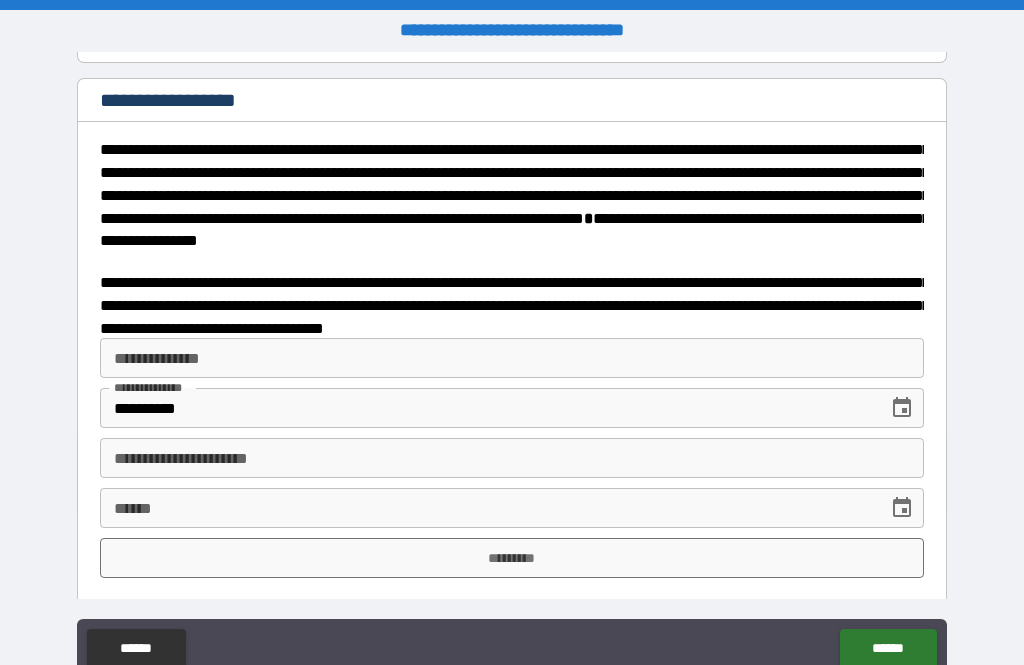 click on "**********" at bounding box center [512, 358] 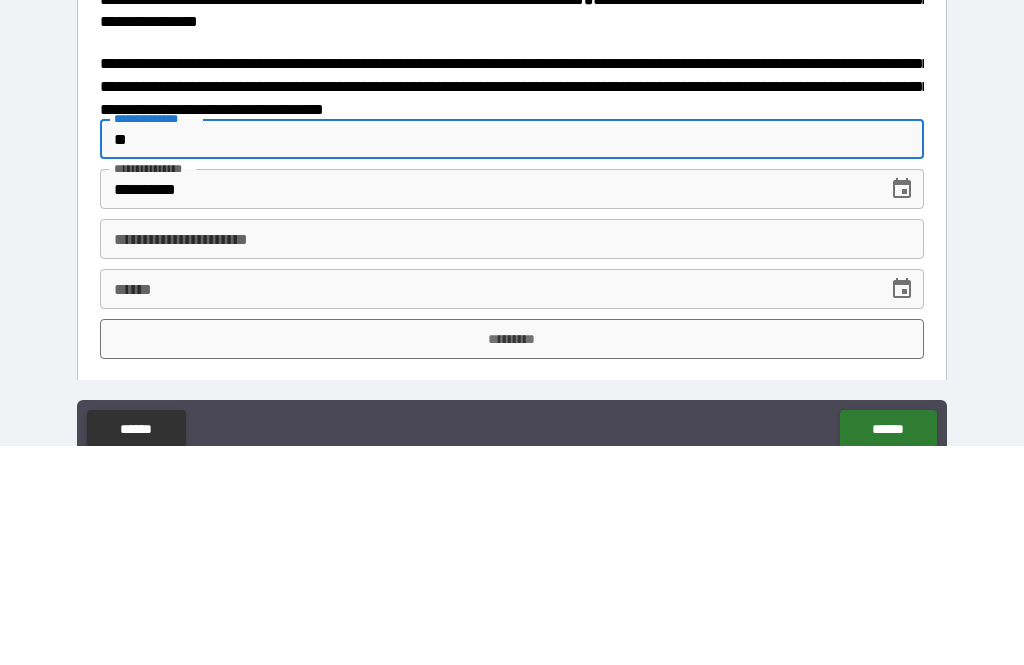 type on "*" 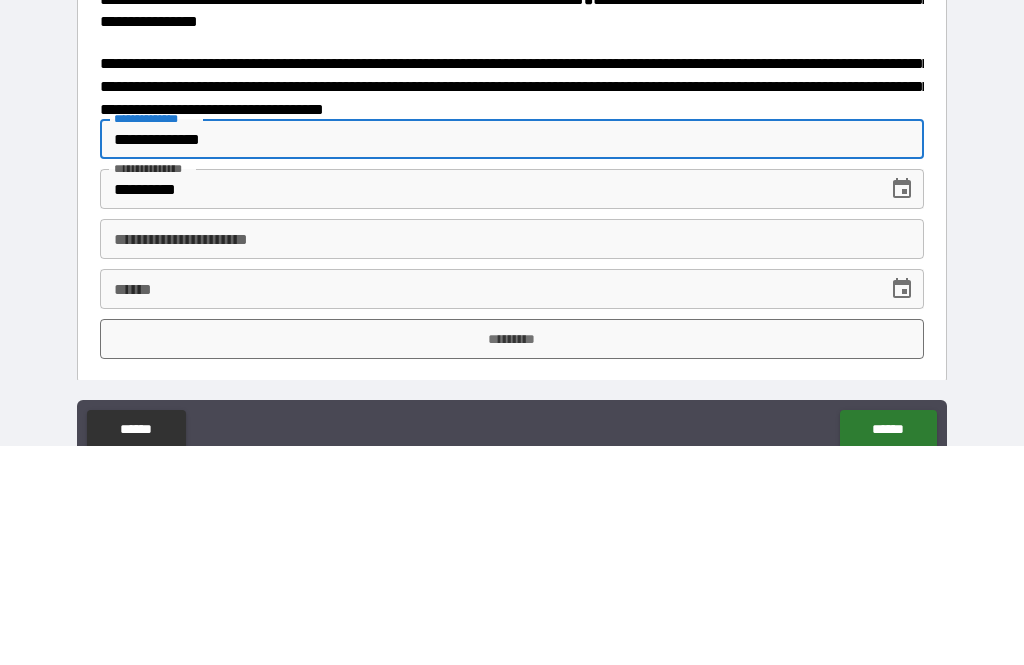 click on "**********" at bounding box center [512, 358] 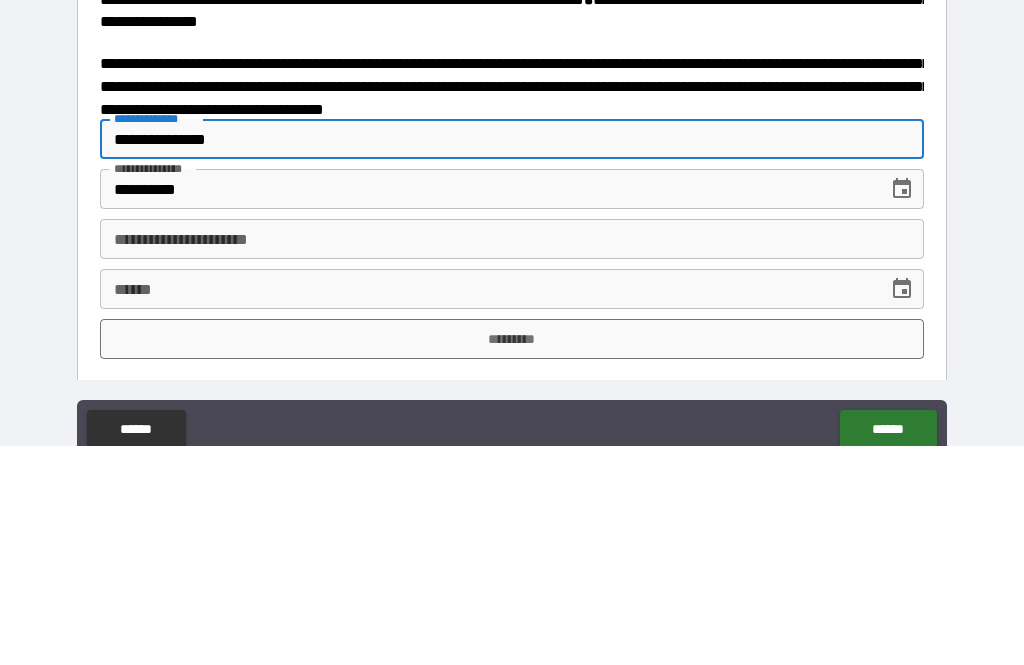 click on "**********" at bounding box center (155, 337) 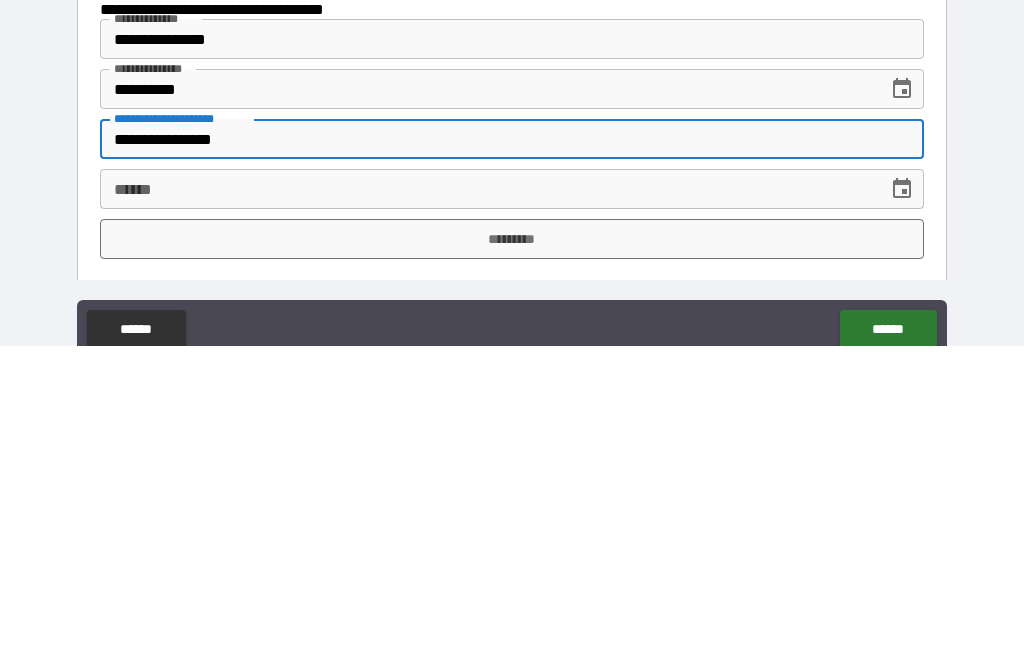 type on "**********" 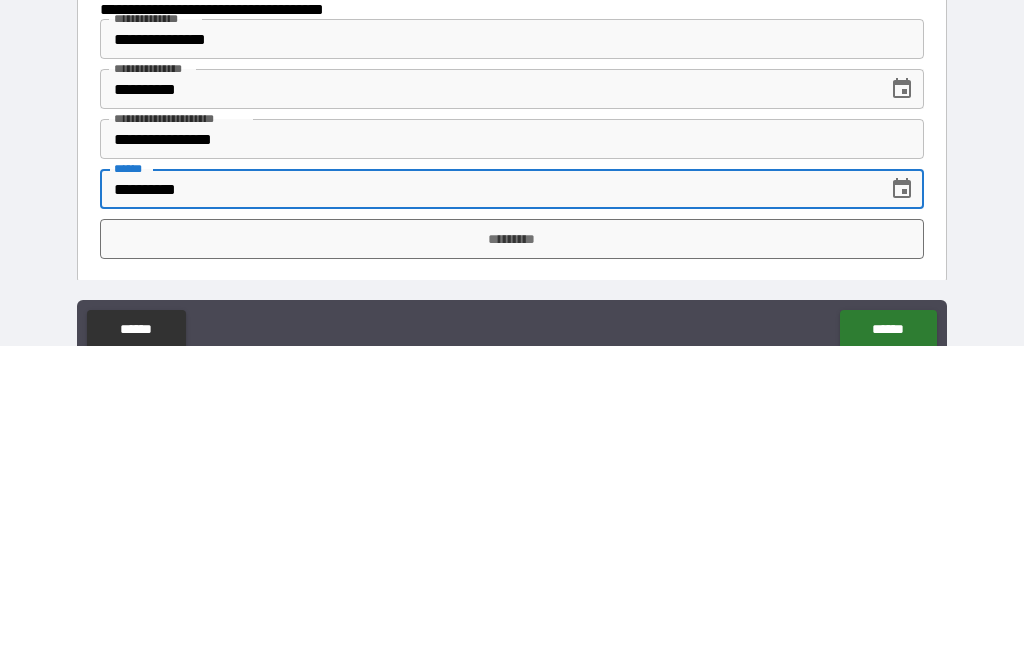 type on "**********" 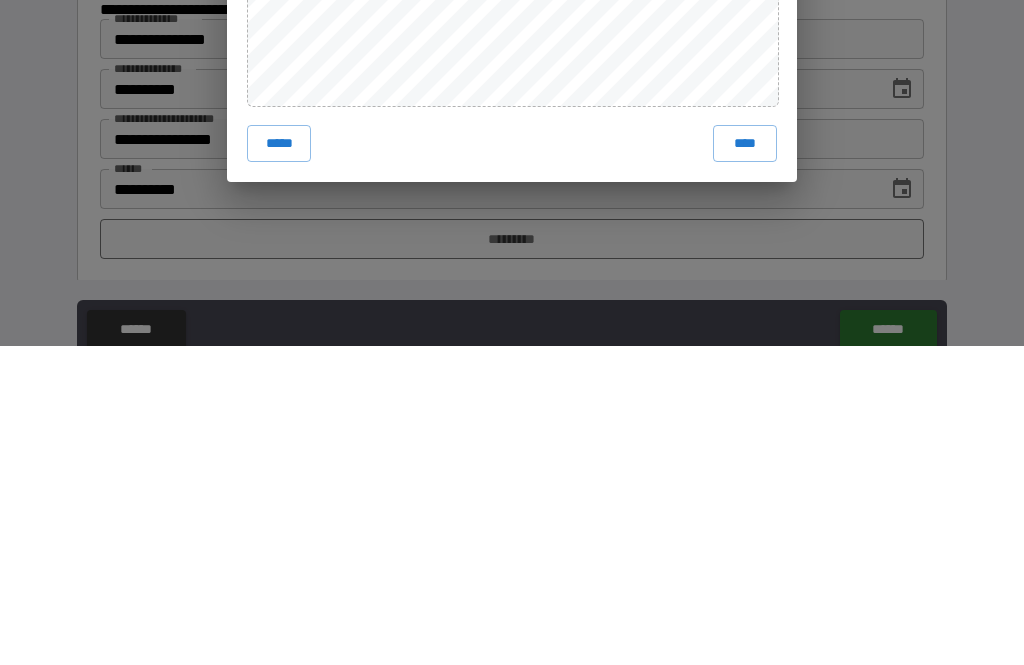 scroll, scrollTop: 65, scrollLeft: 0, axis: vertical 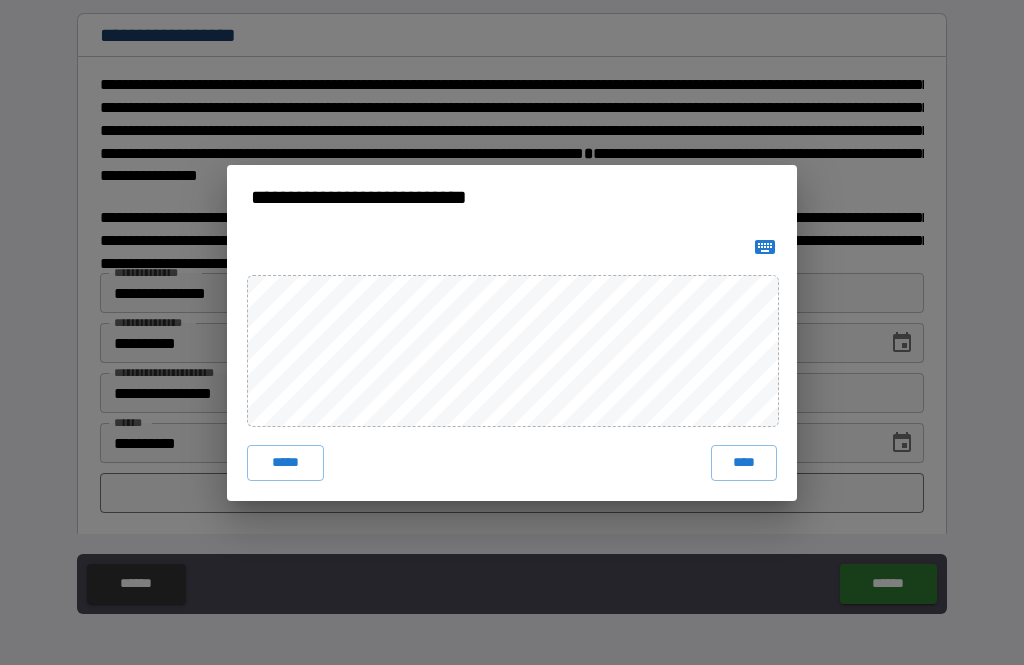 click on "****" at bounding box center (744, 463) 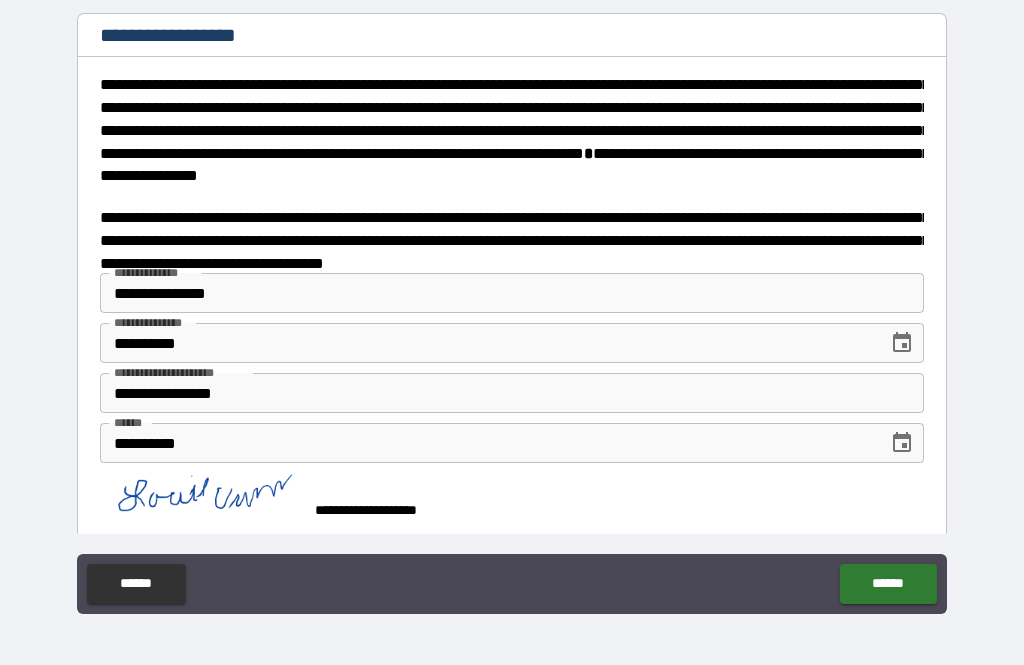 scroll, scrollTop: 3173, scrollLeft: 0, axis: vertical 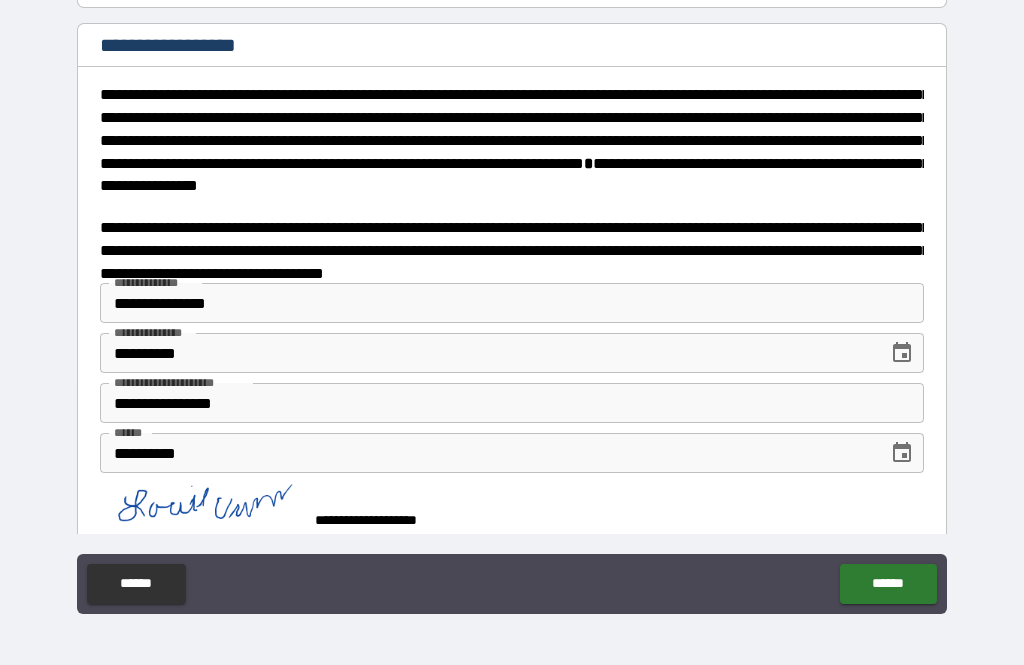 click on "******" at bounding box center (888, 584) 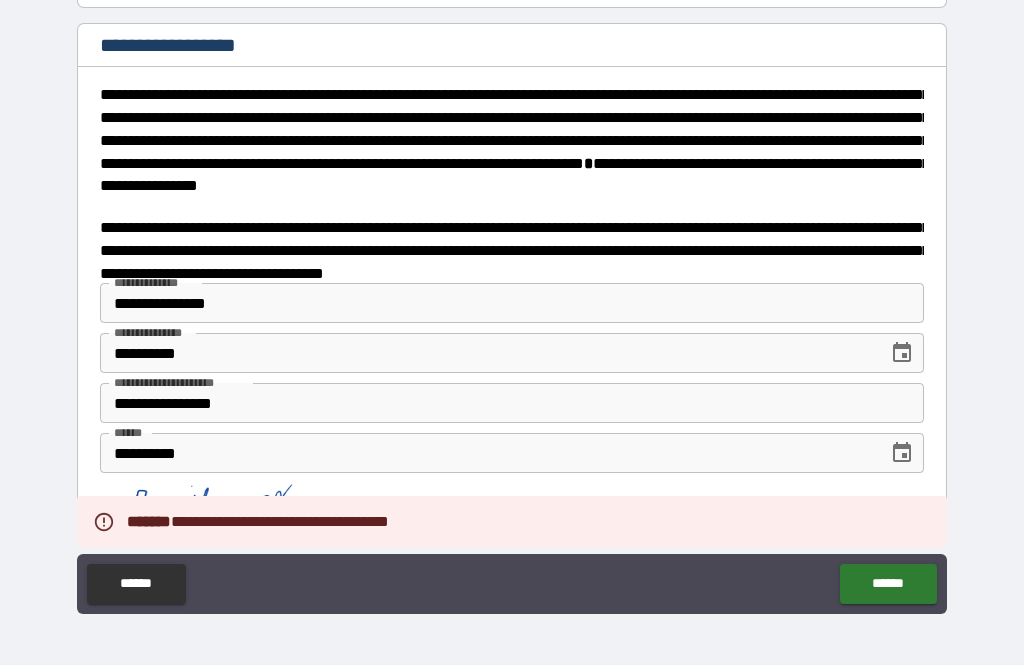 click on "******" at bounding box center [888, 584] 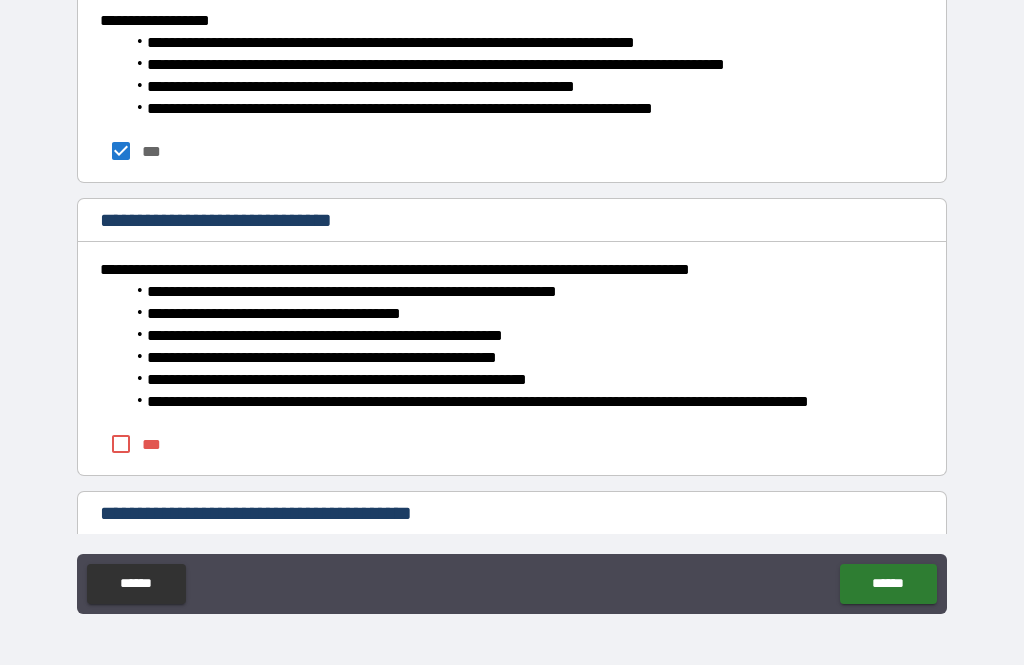 scroll, scrollTop: 2510, scrollLeft: 0, axis: vertical 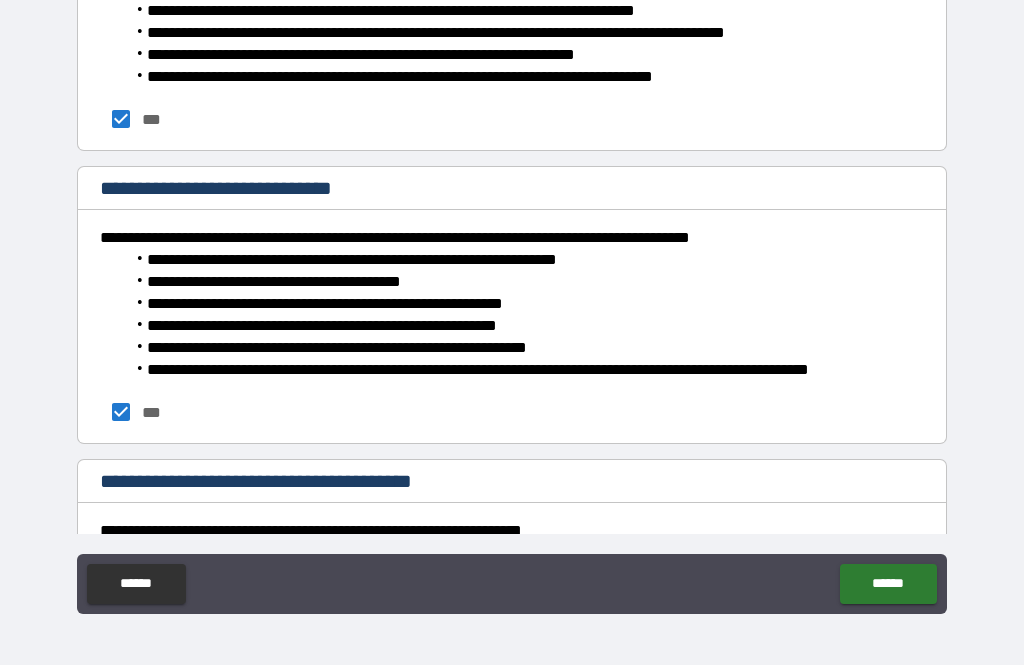 click on "******" at bounding box center (888, 584) 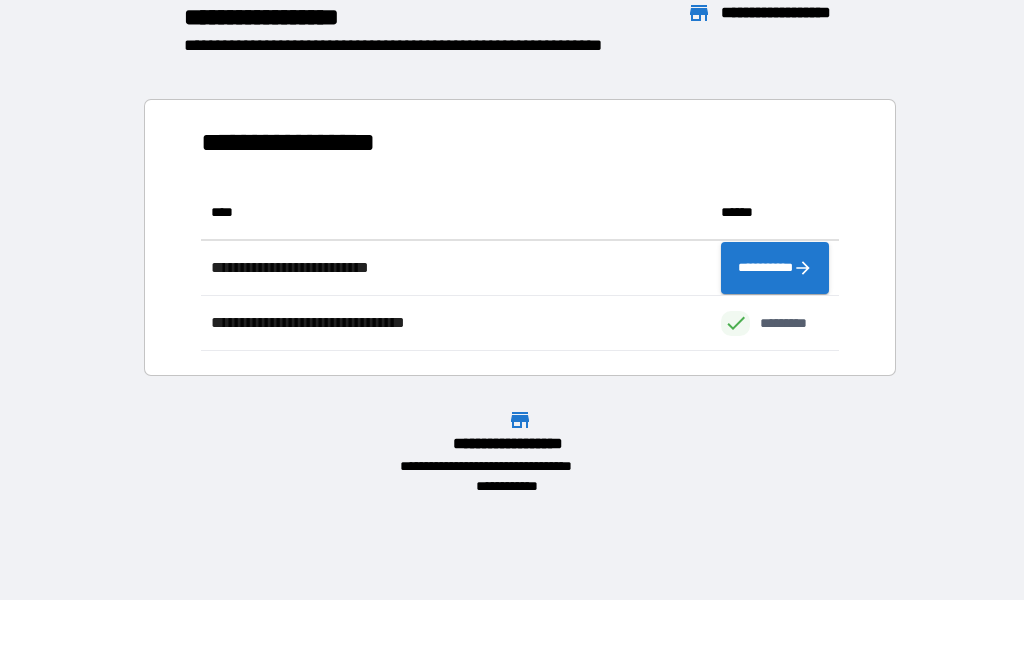 scroll, scrollTop: 1, scrollLeft: 1, axis: both 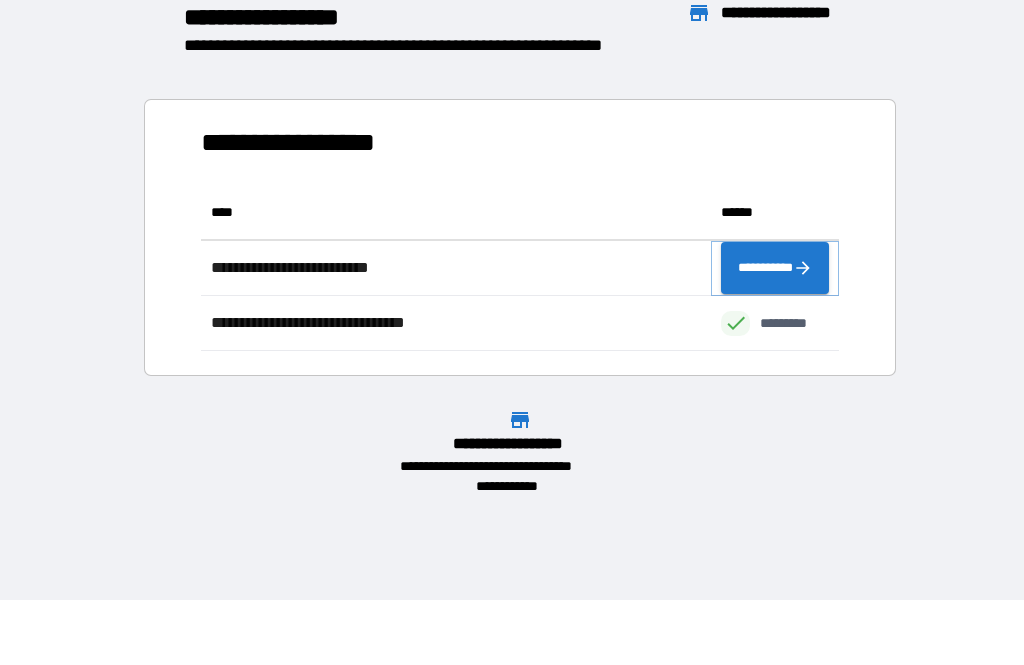 click on "**********" at bounding box center (775, 268) 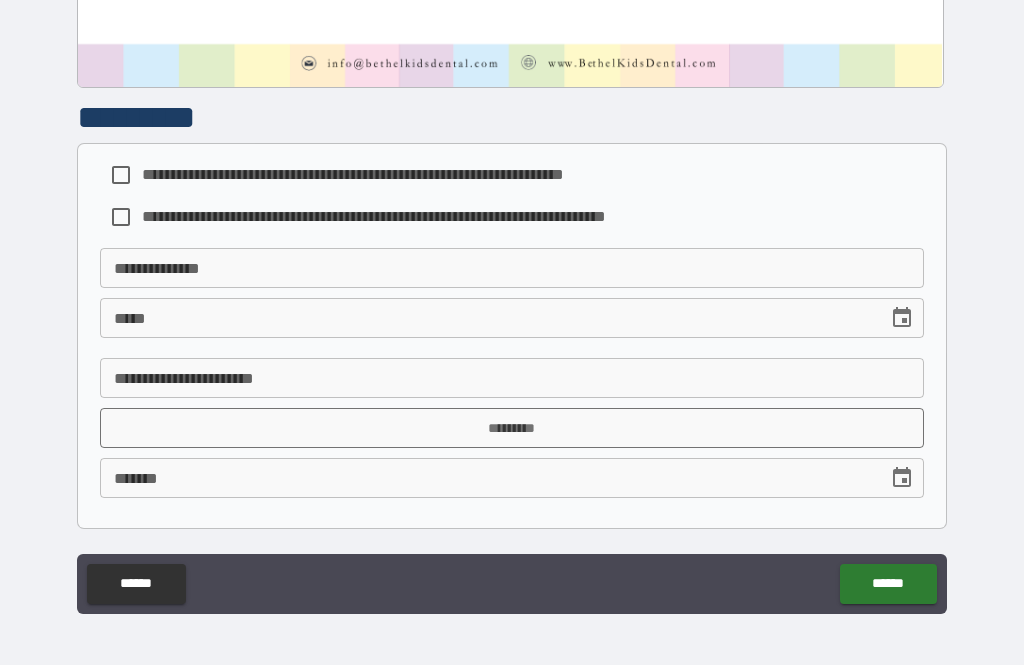 scroll, scrollTop: 1051, scrollLeft: 0, axis: vertical 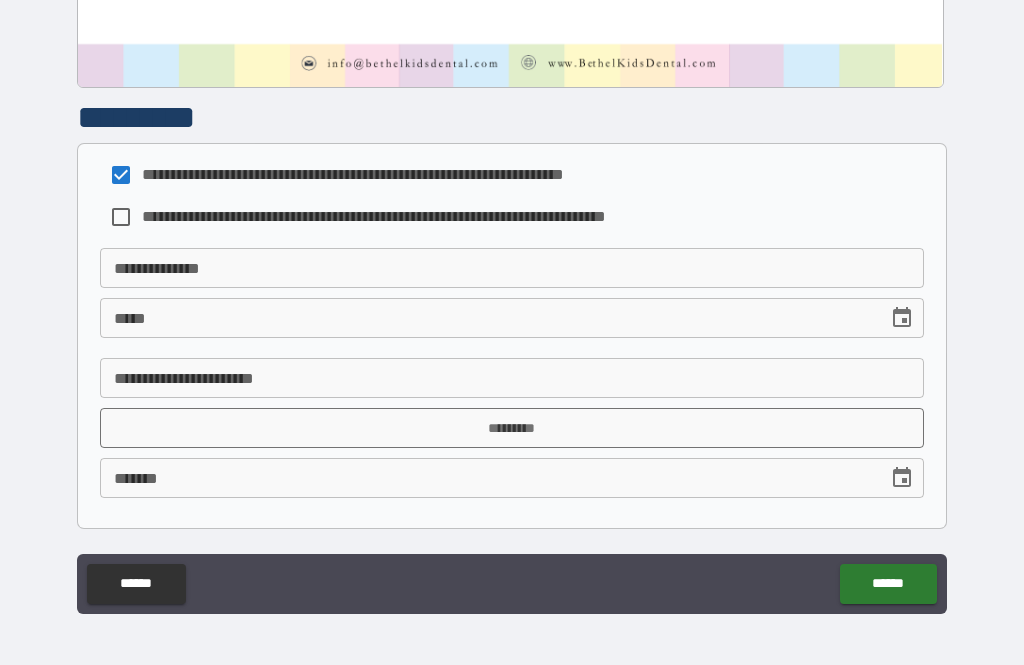 click on "**********" at bounding box center (512, 268) 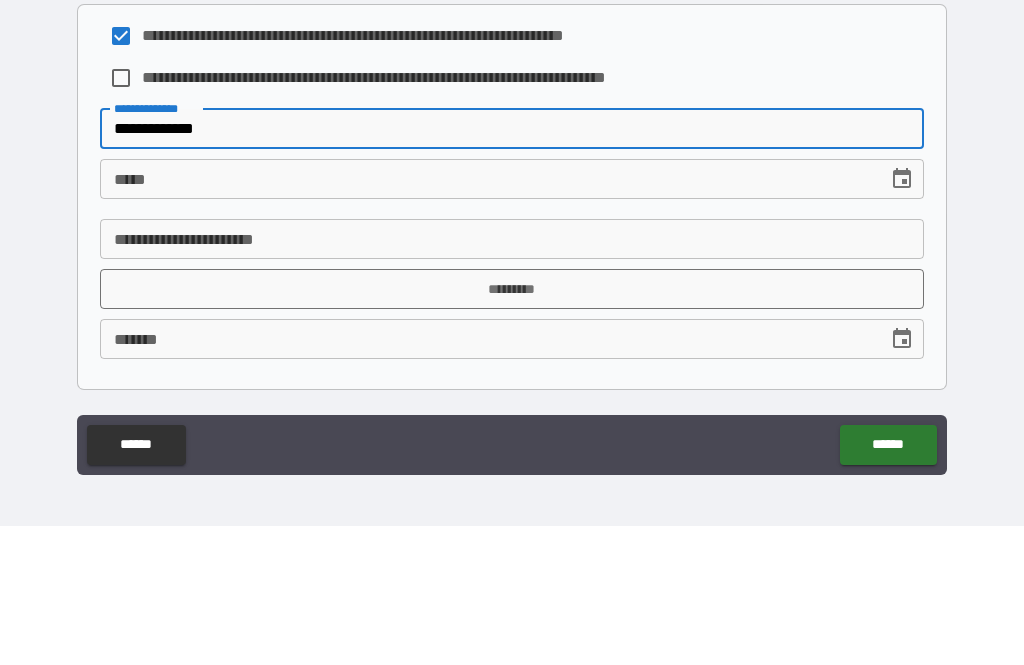 type on "**********" 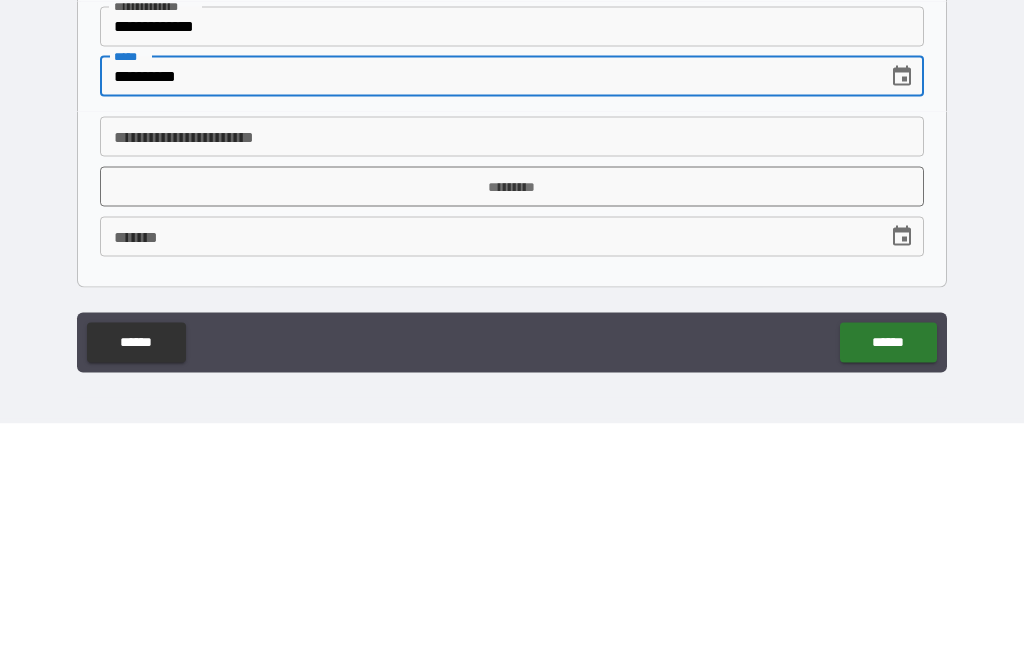type on "**********" 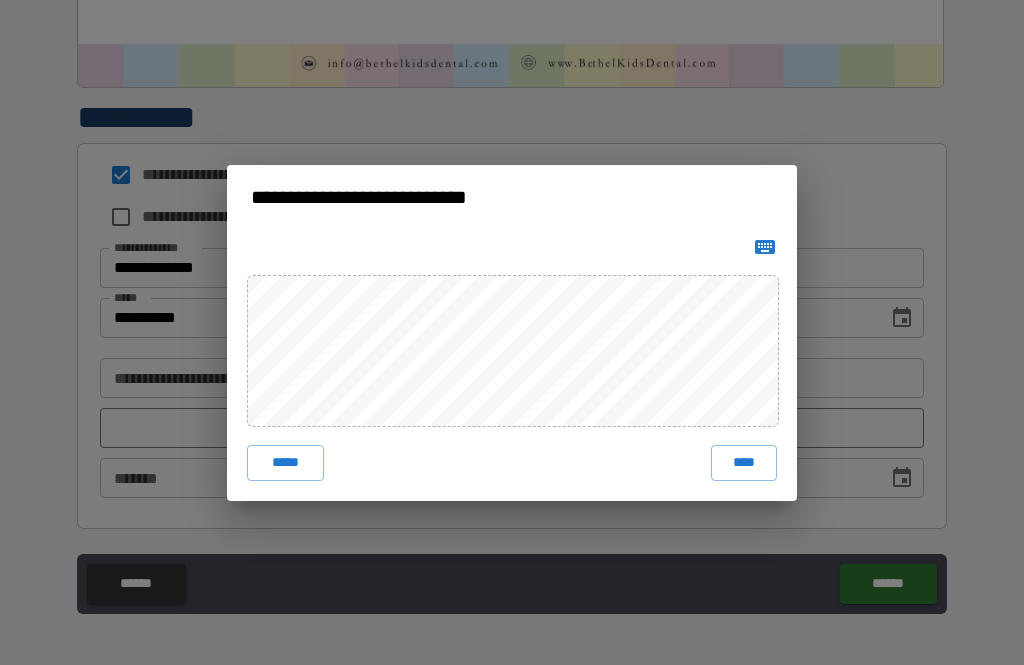 click on "****" at bounding box center (744, 463) 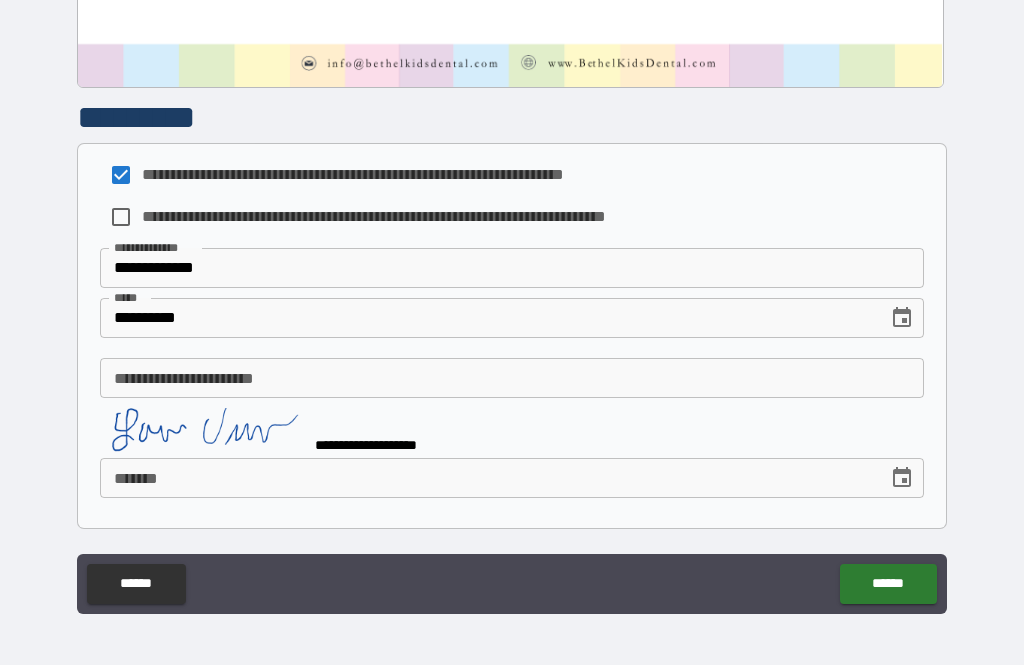scroll, scrollTop: 1041, scrollLeft: 0, axis: vertical 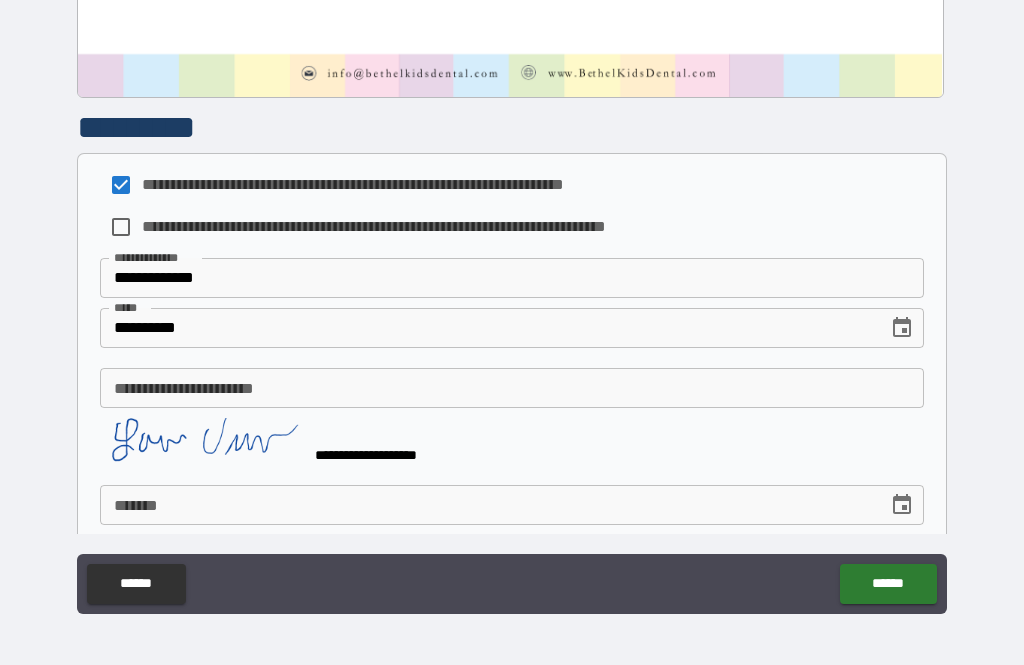 click on "**********" at bounding box center (512, 388) 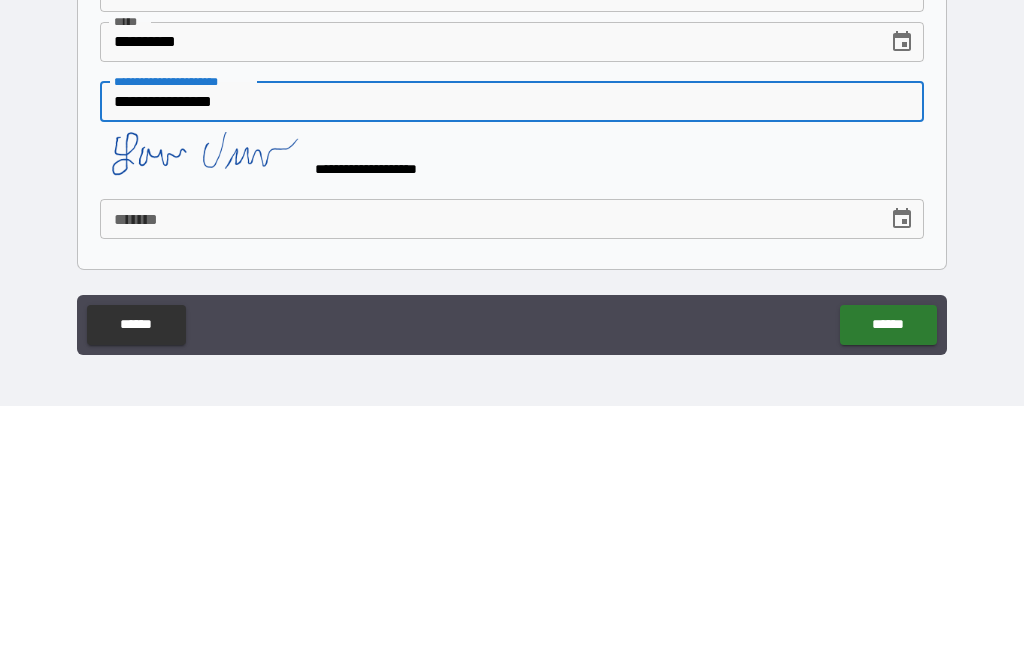 scroll, scrollTop: 1068, scrollLeft: 0, axis: vertical 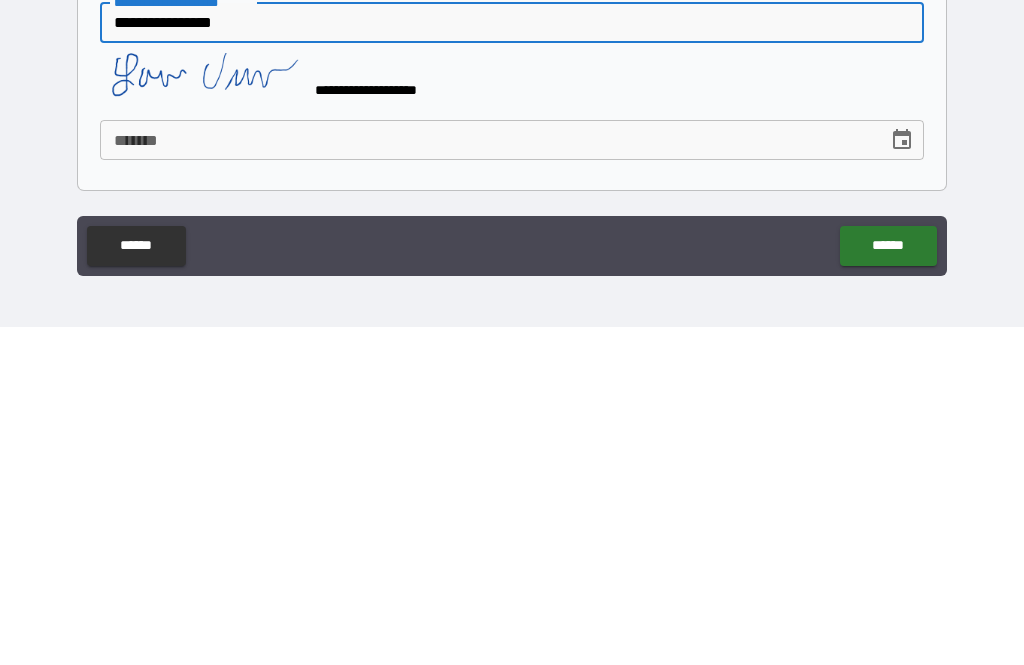 type on "**********" 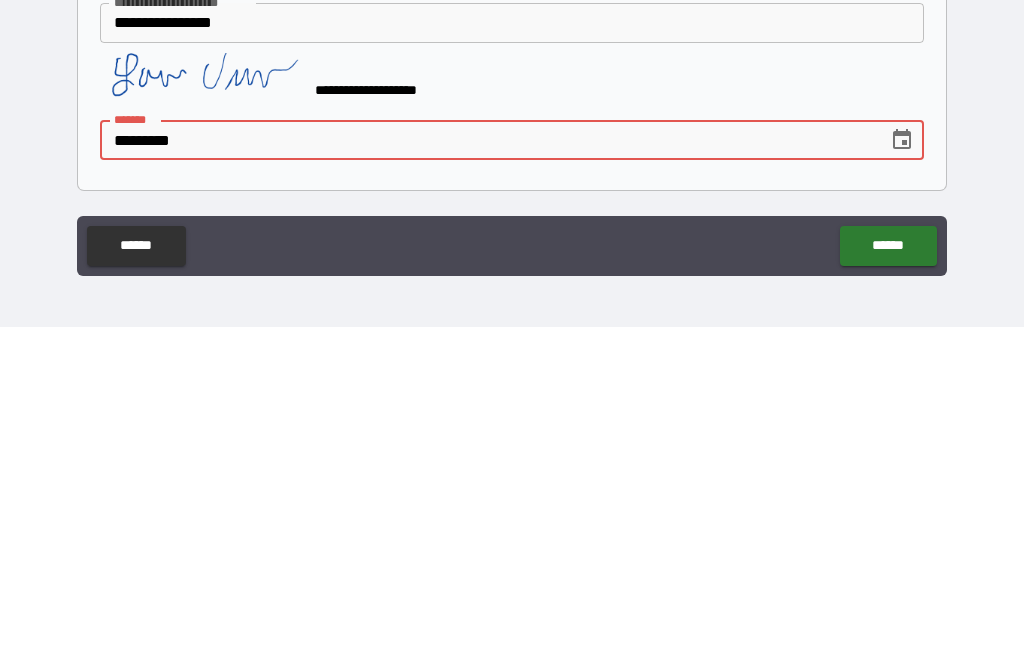 type on "**********" 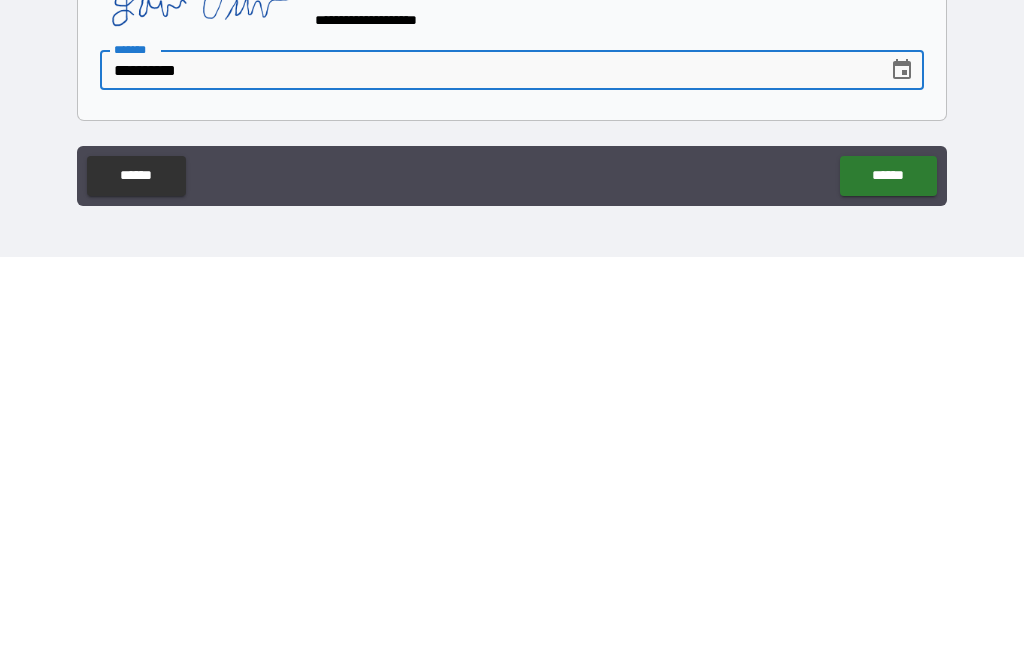 click on "******" at bounding box center (888, 584) 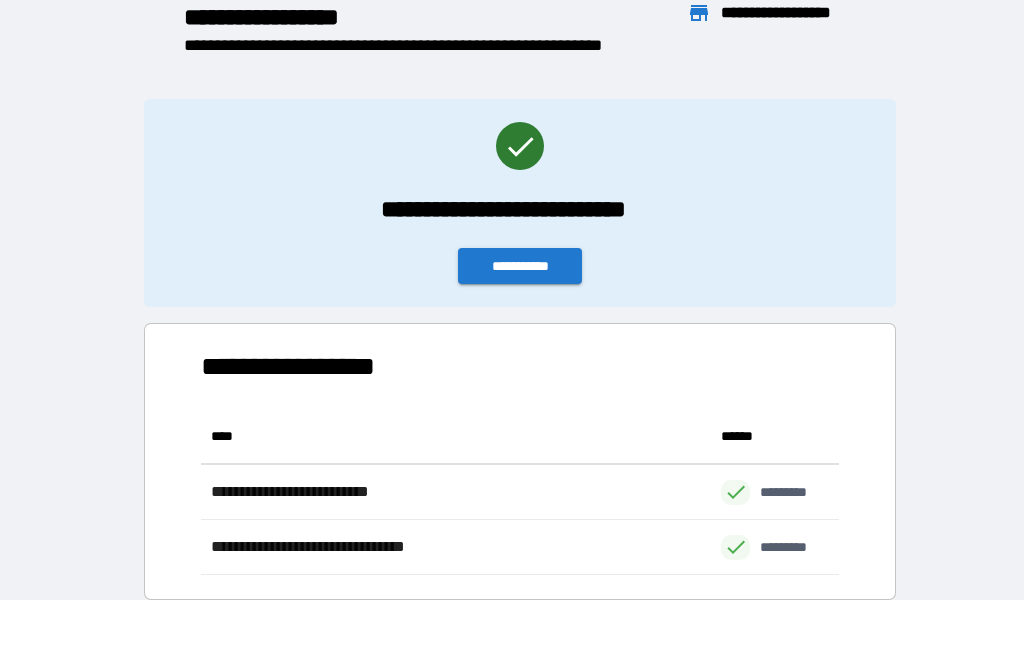scroll, scrollTop: 166, scrollLeft: 638, axis: both 